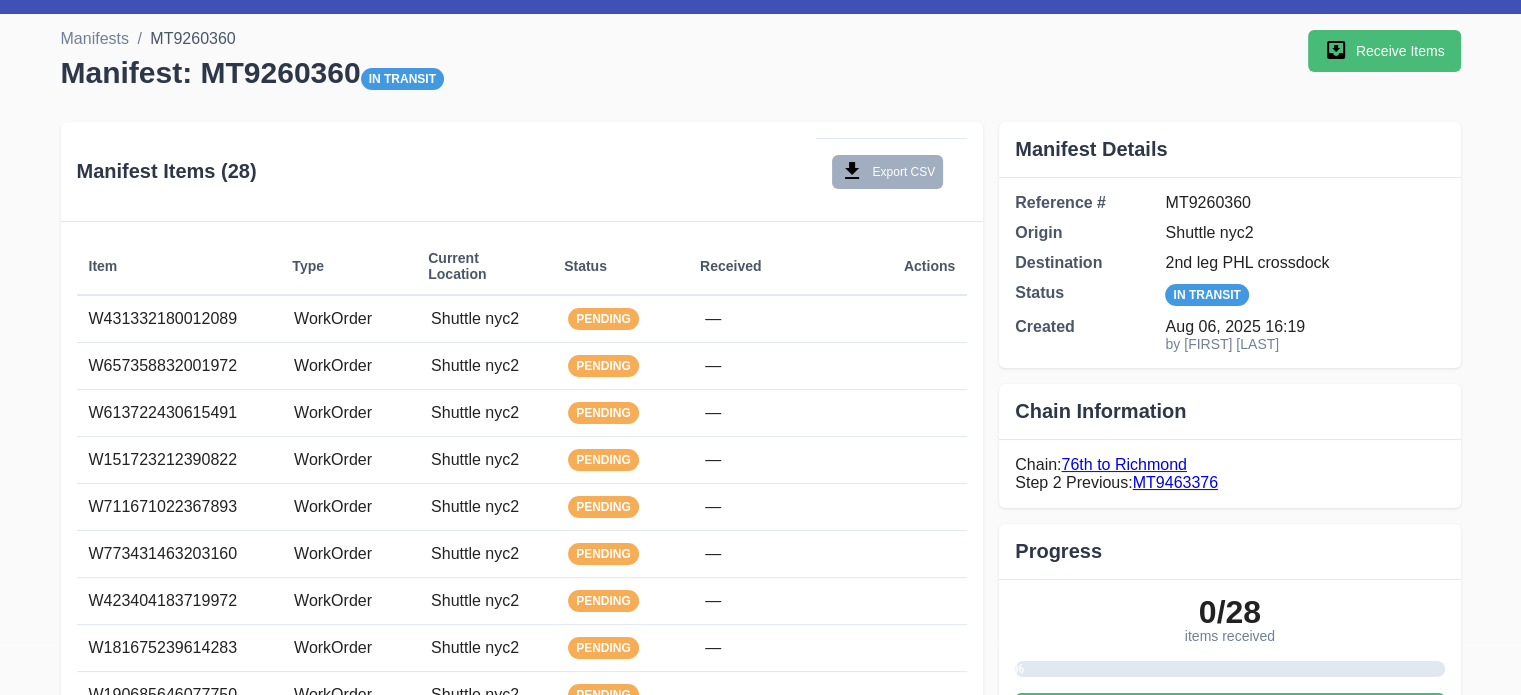 scroll, scrollTop: 0, scrollLeft: 0, axis: both 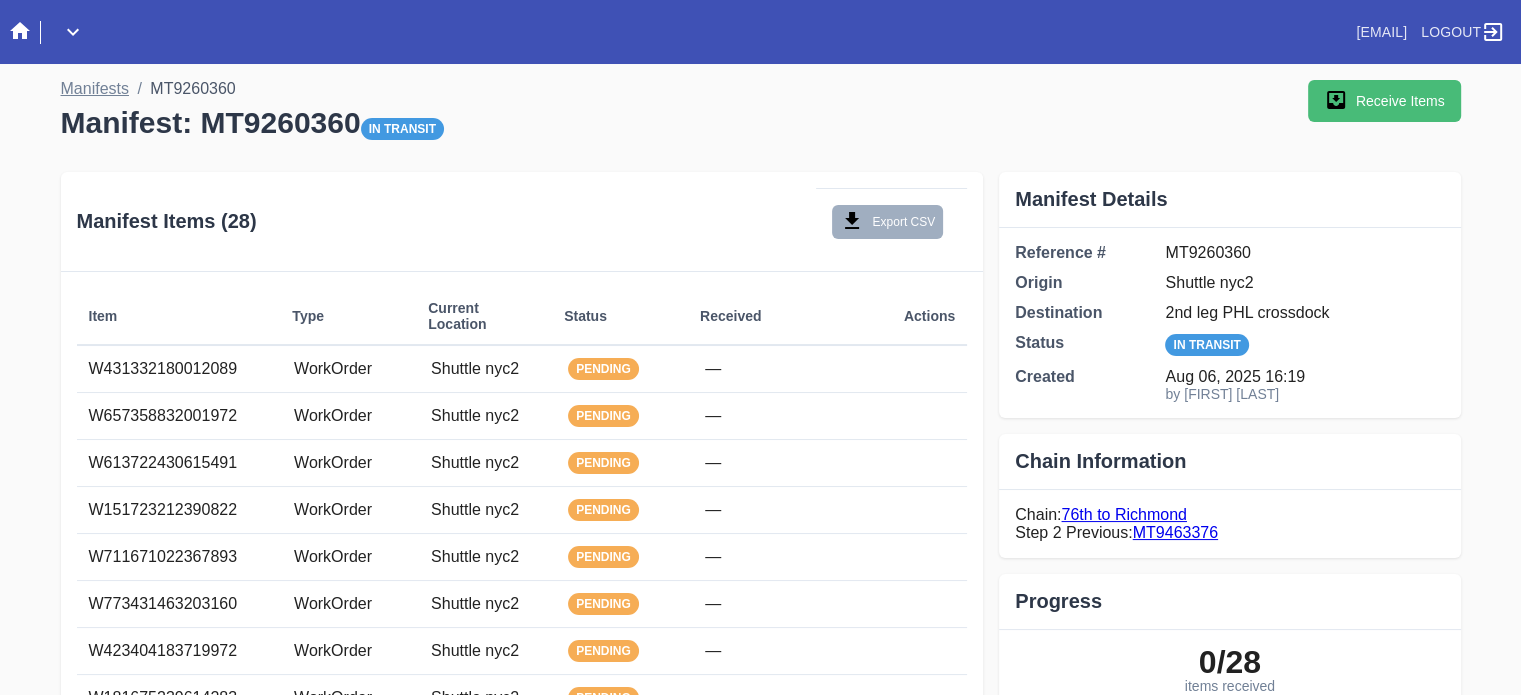 click on "Manifests" at bounding box center [95, 88] 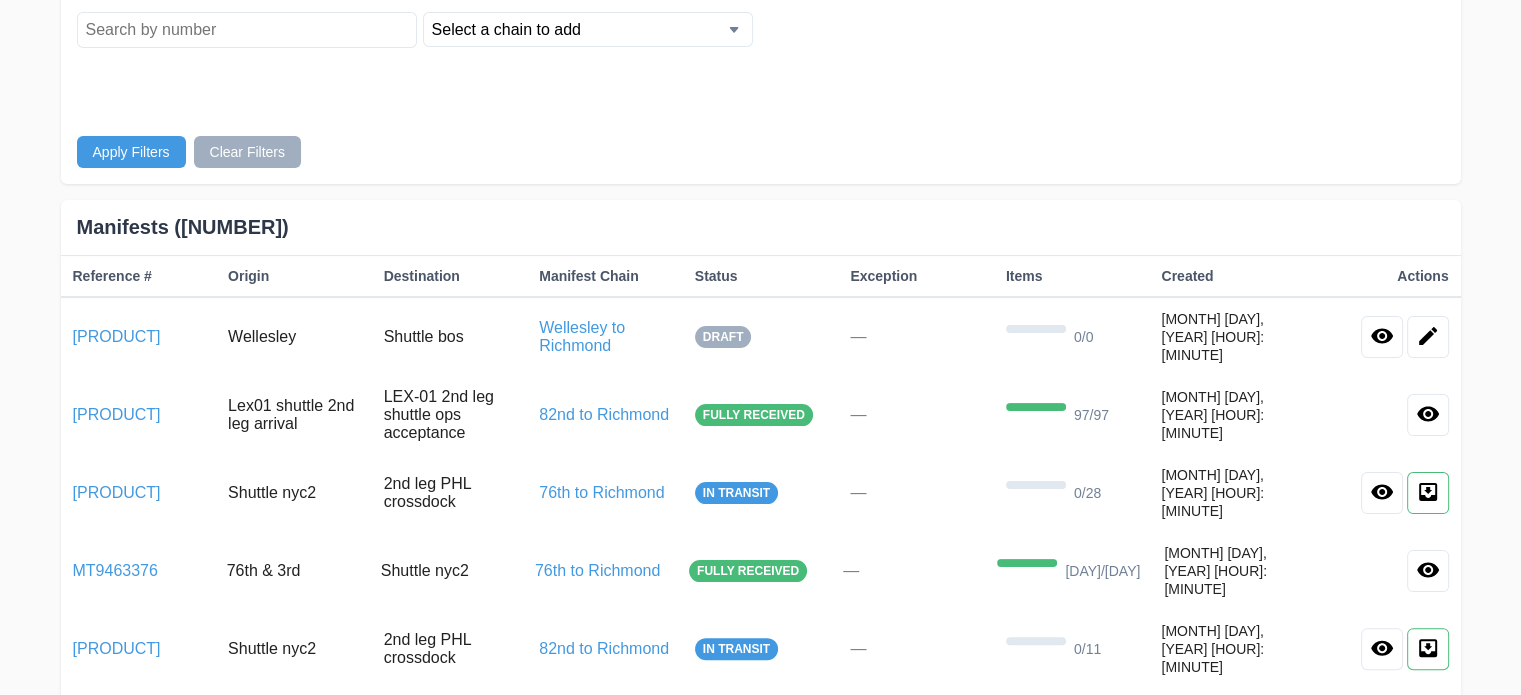 scroll, scrollTop: 404, scrollLeft: 0, axis: vertical 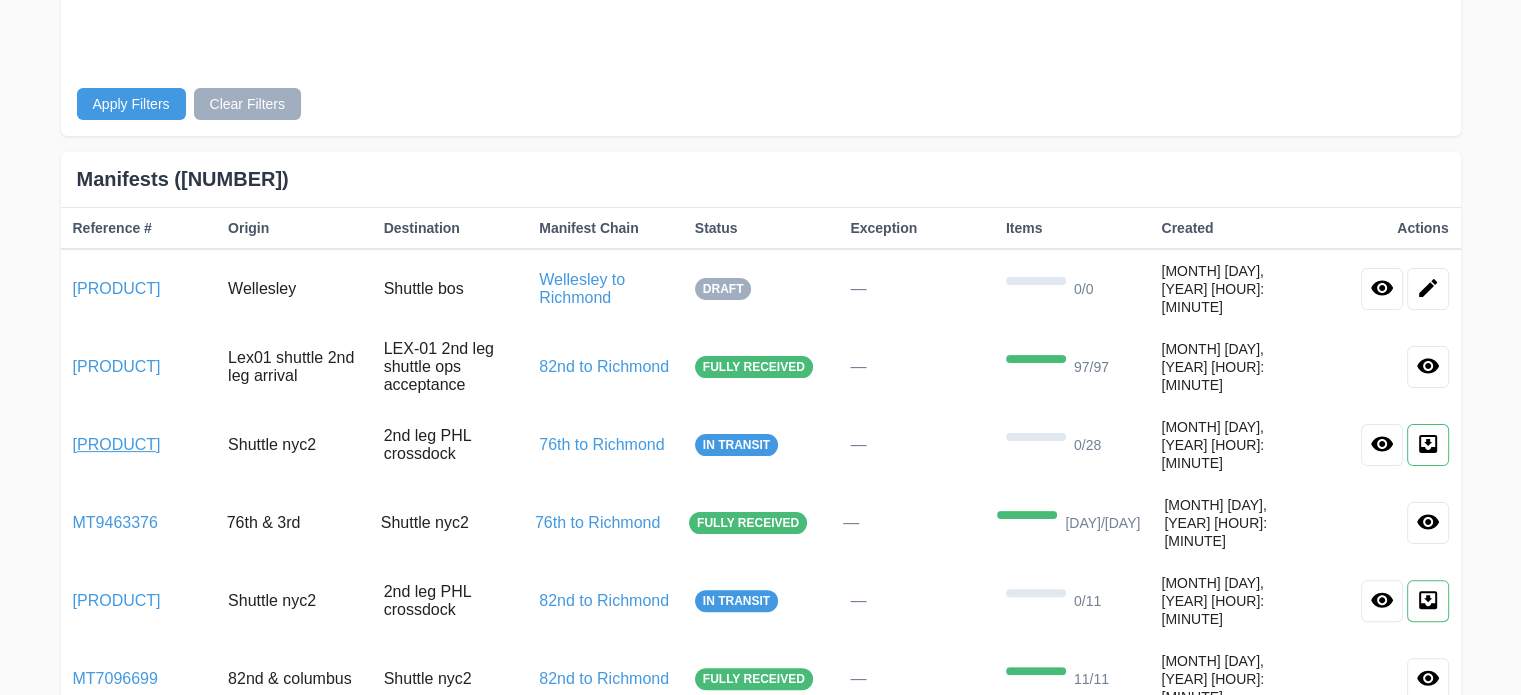 click on "MT9260360" at bounding box center [117, 444] 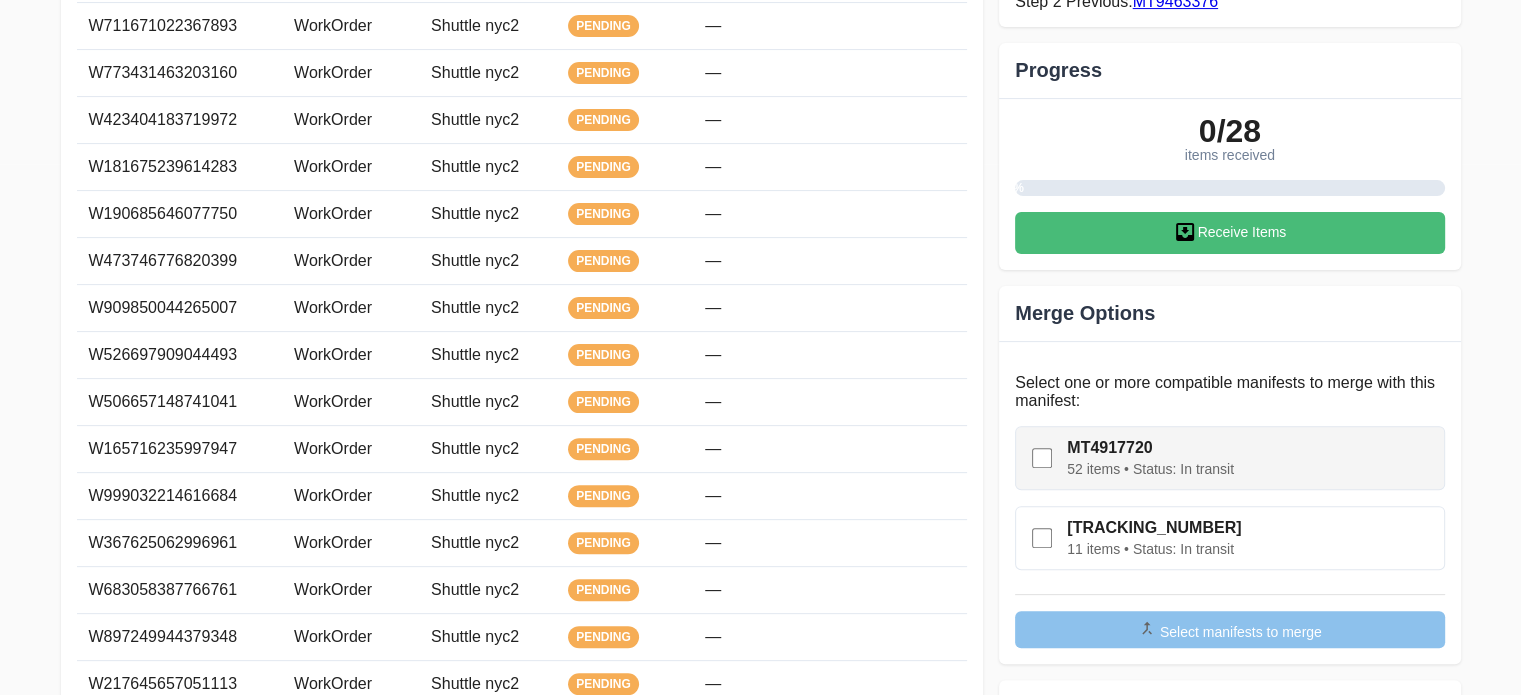 scroll, scrollTop: 532, scrollLeft: 0, axis: vertical 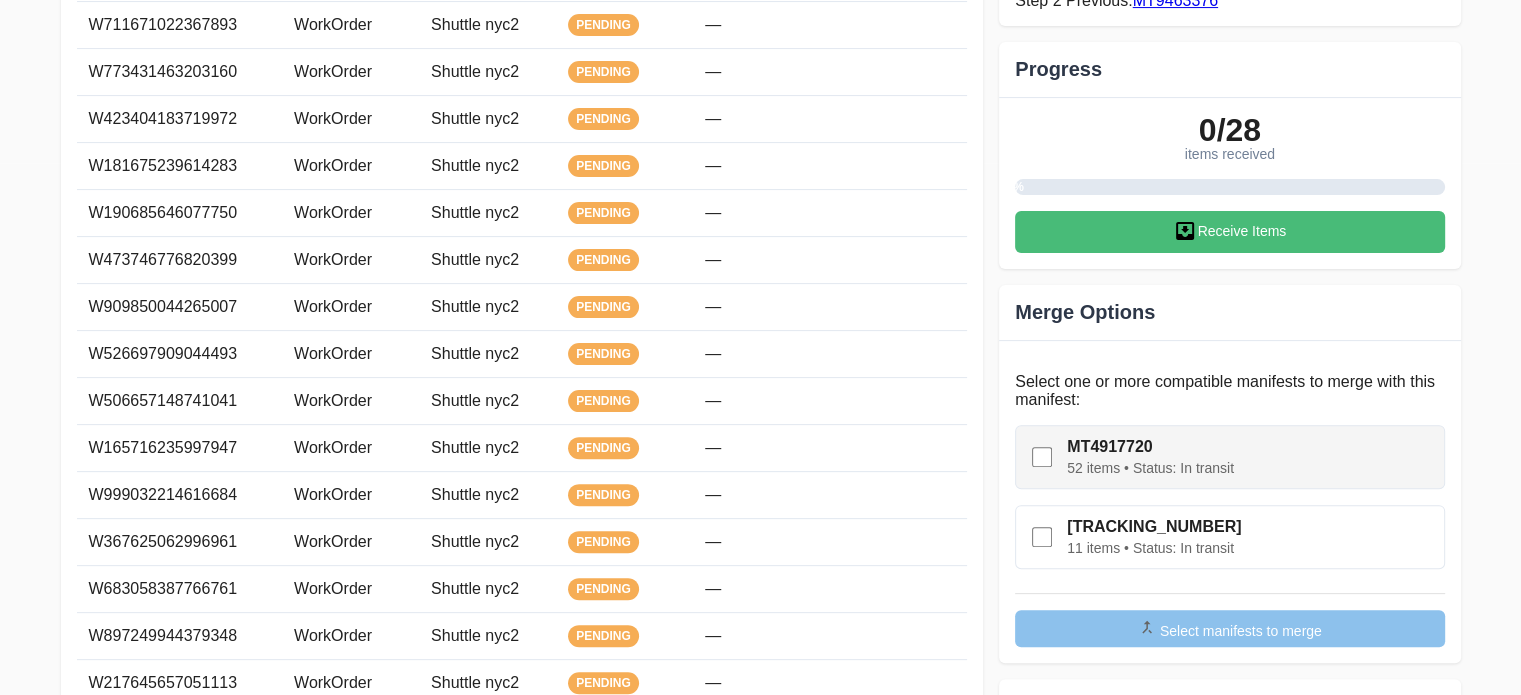 click at bounding box center (1042, 457) 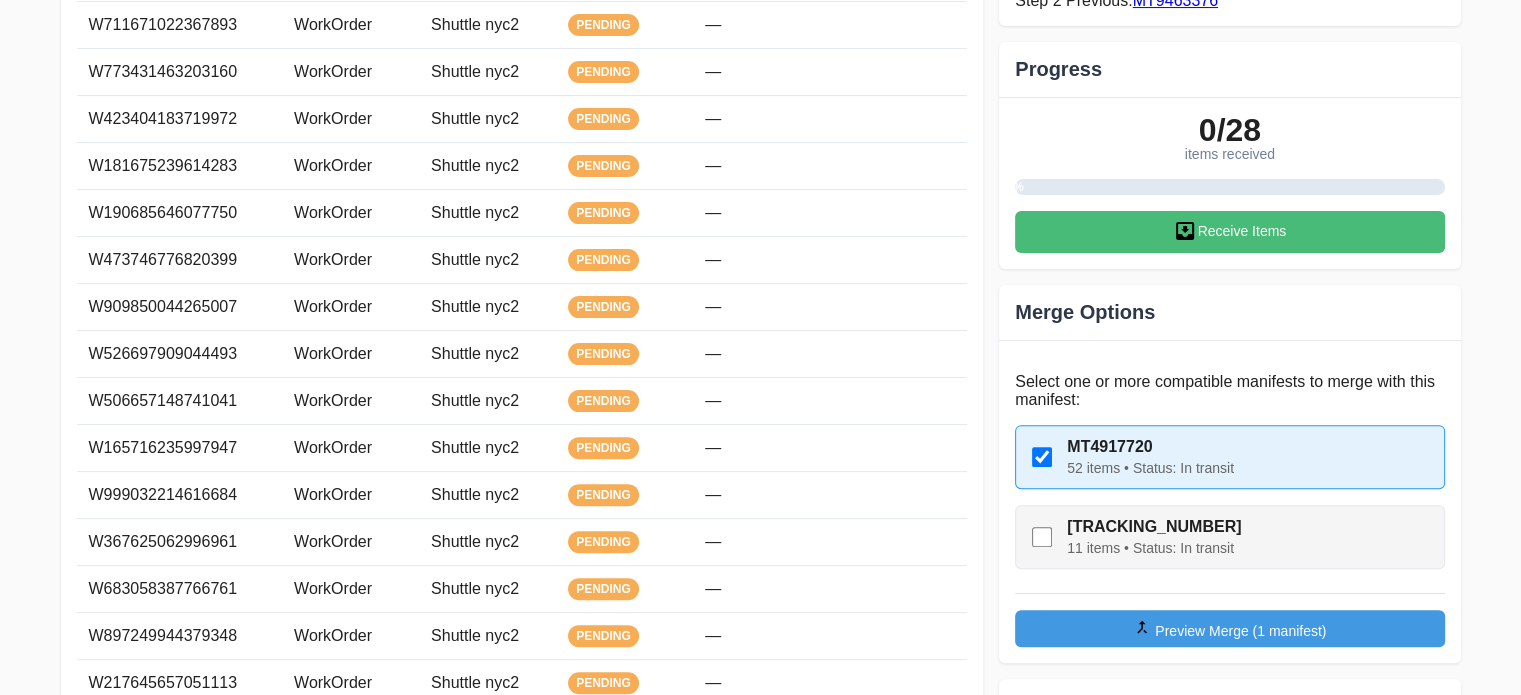 click at bounding box center (1042, 457) 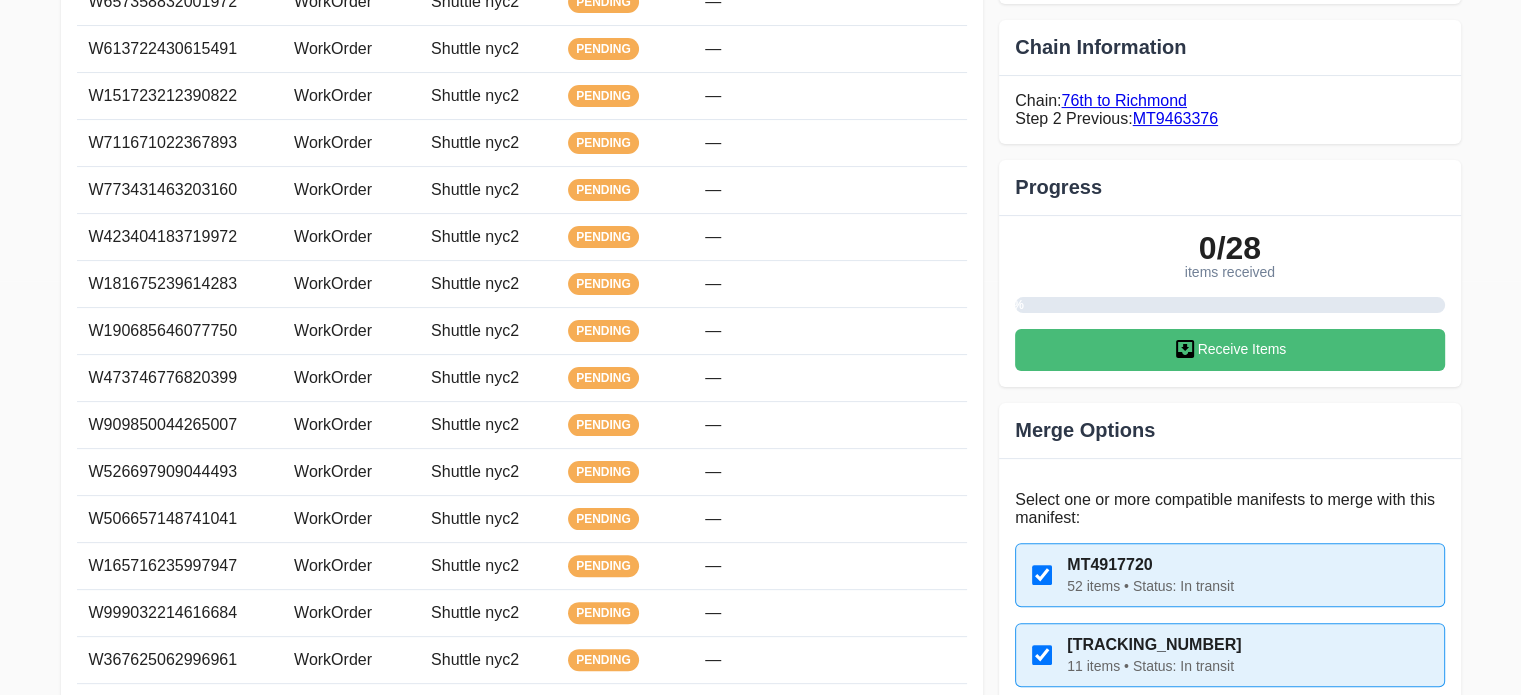 scroll, scrollTop: 564, scrollLeft: 0, axis: vertical 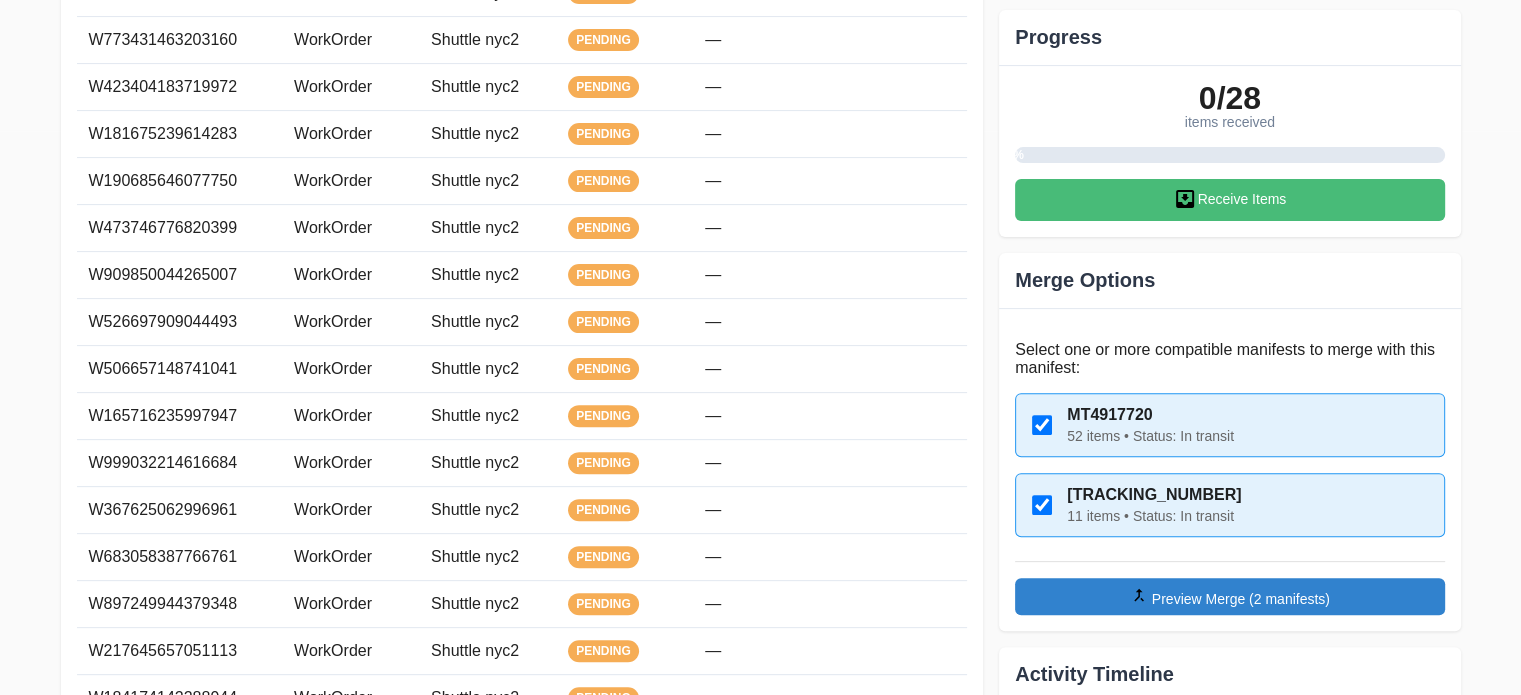 click on "Preview Merge (2 manifests)" at bounding box center [1229, 596] 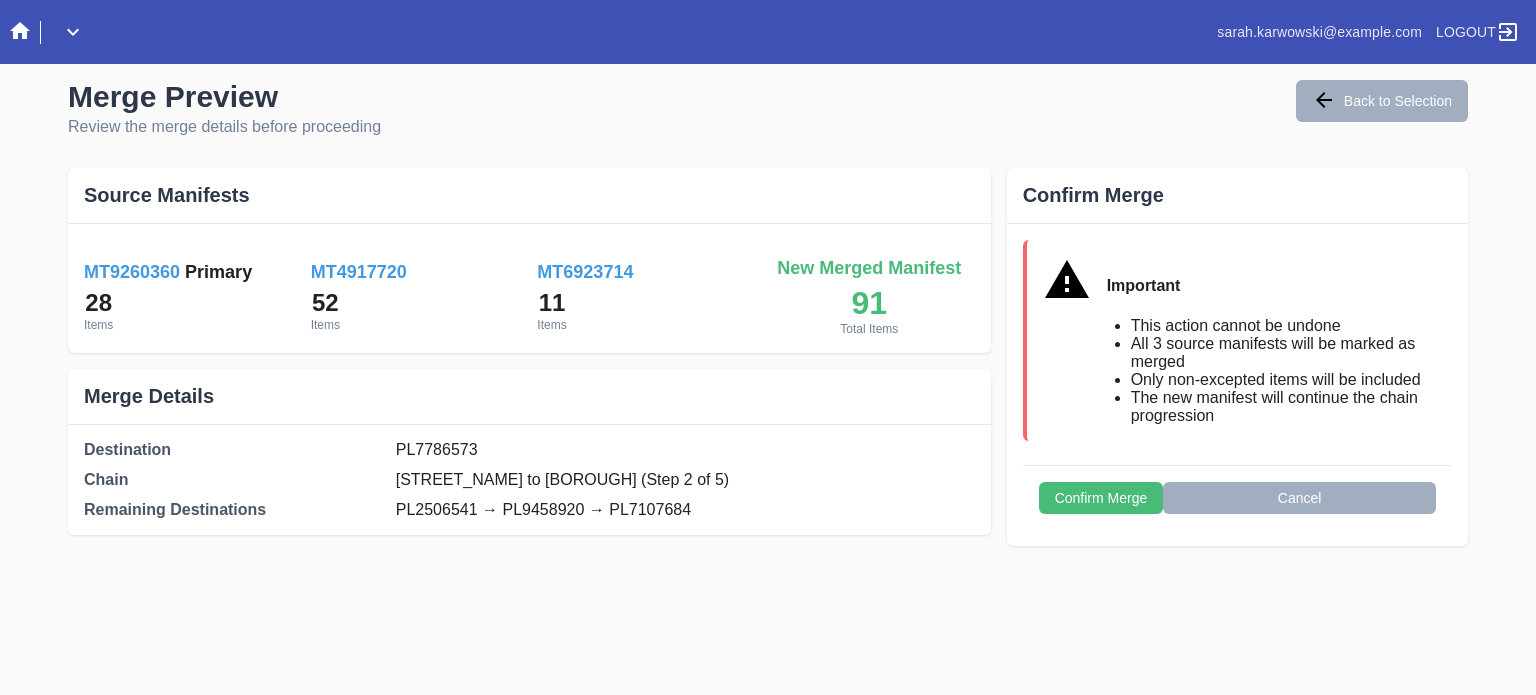scroll, scrollTop: 0, scrollLeft: 0, axis: both 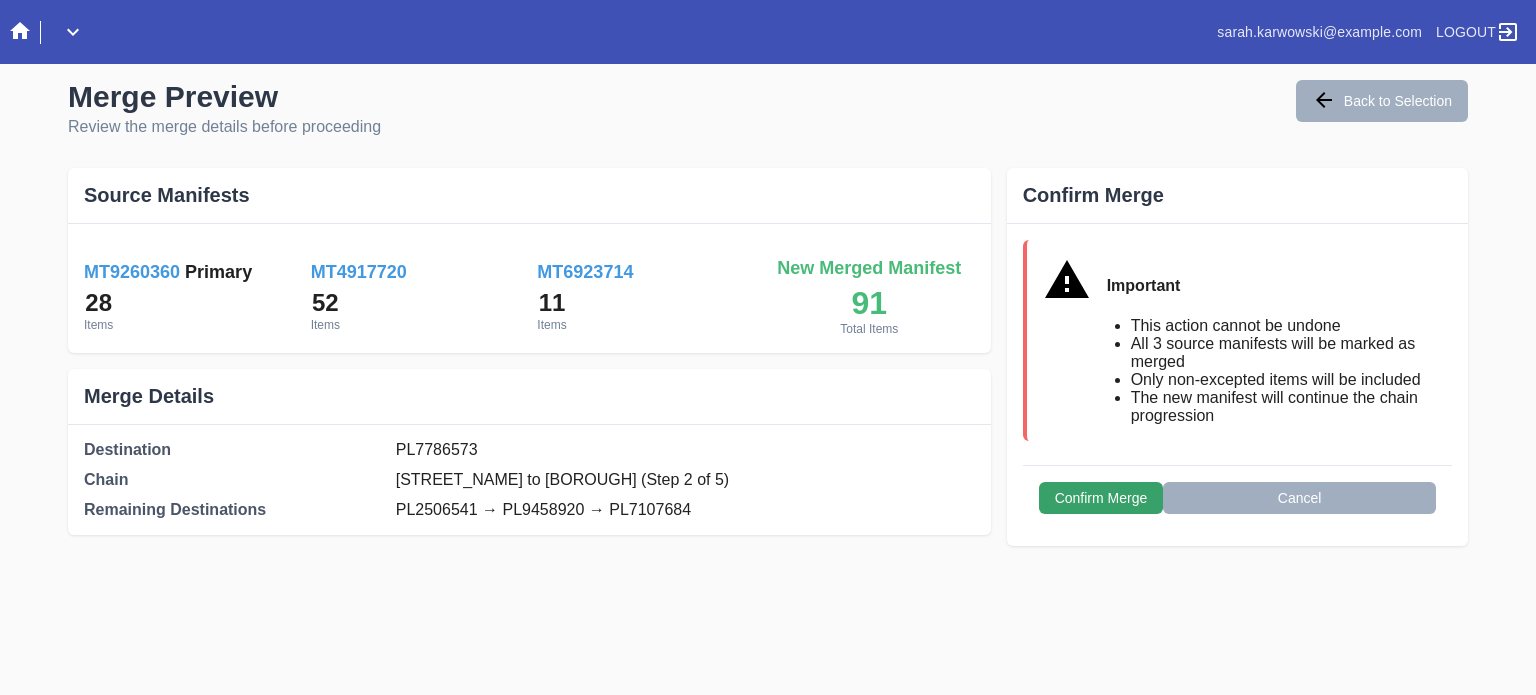 click on "Confirm Merge" at bounding box center [1101, 498] 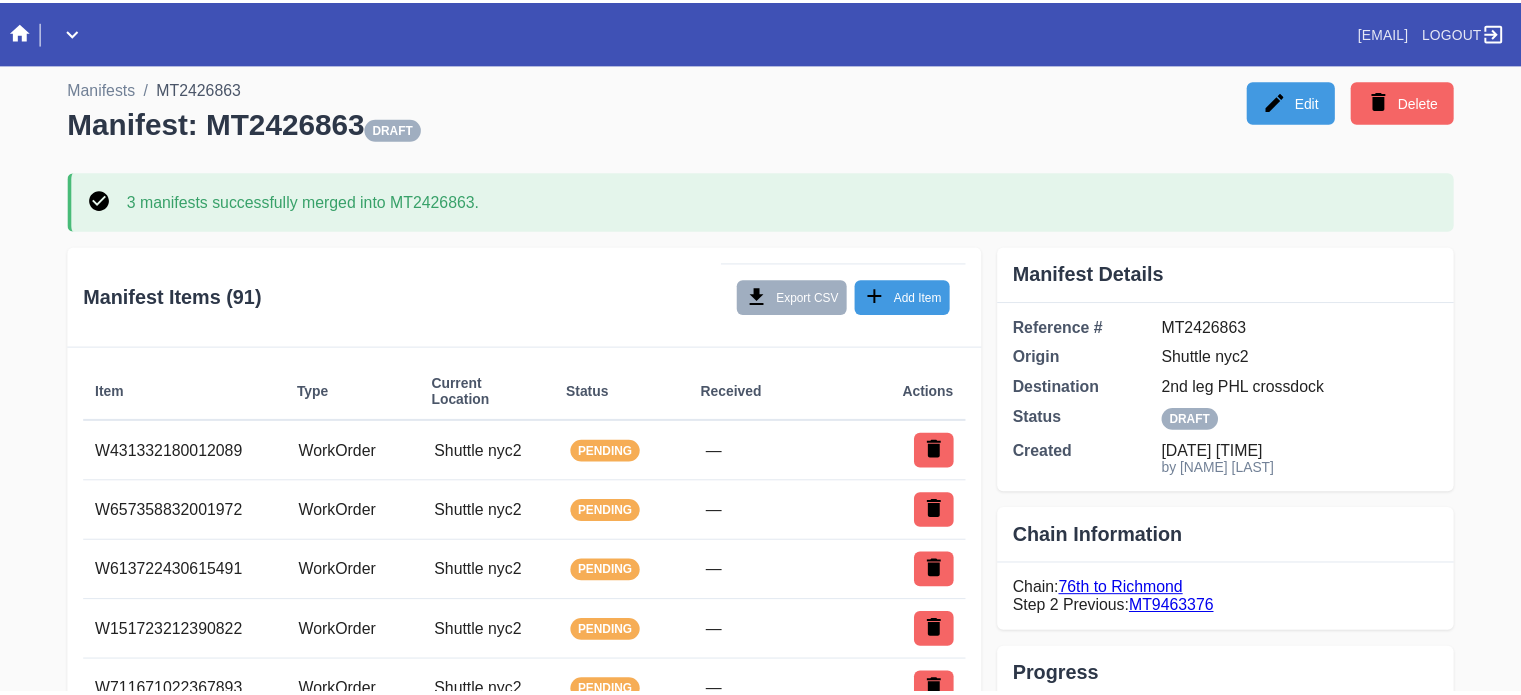 scroll, scrollTop: 0, scrollLeft: 0, axis: both 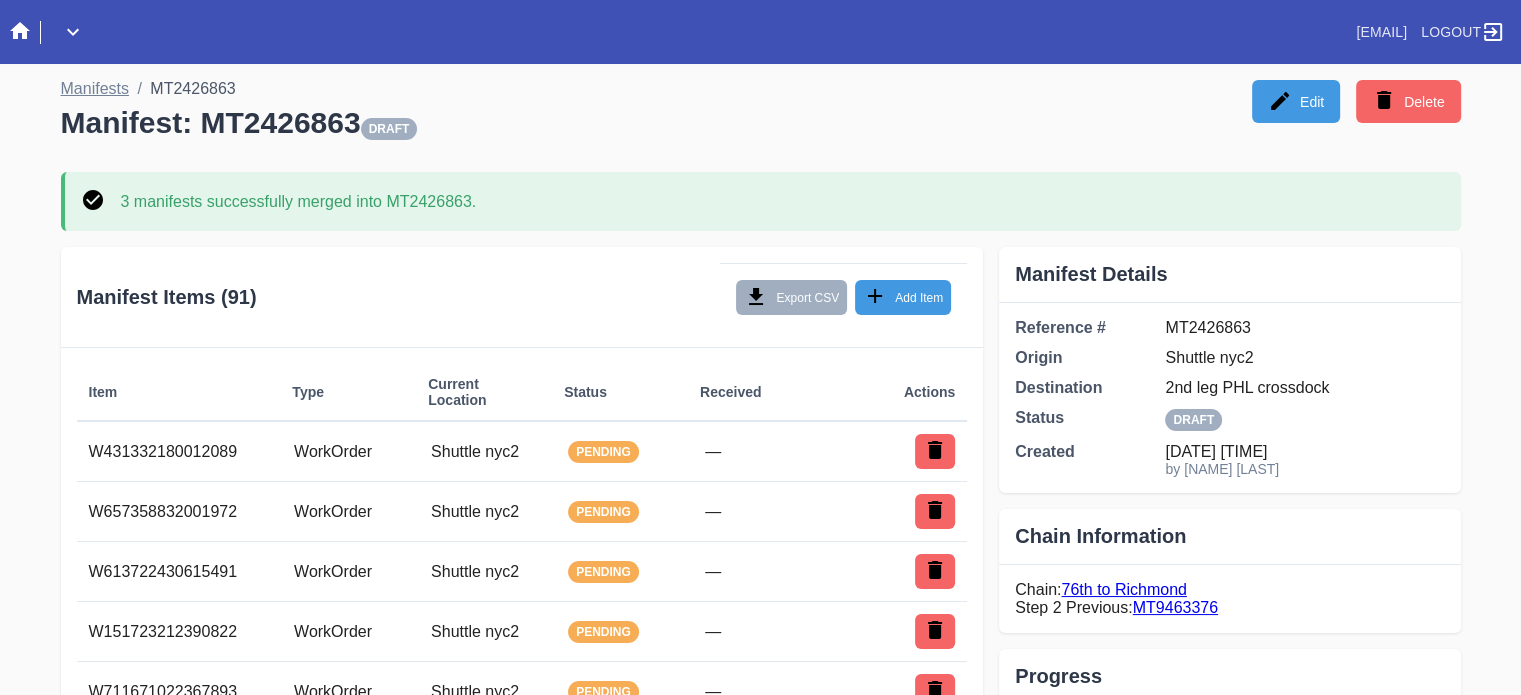 click on "Manifests" at bounding box center [95, 88] 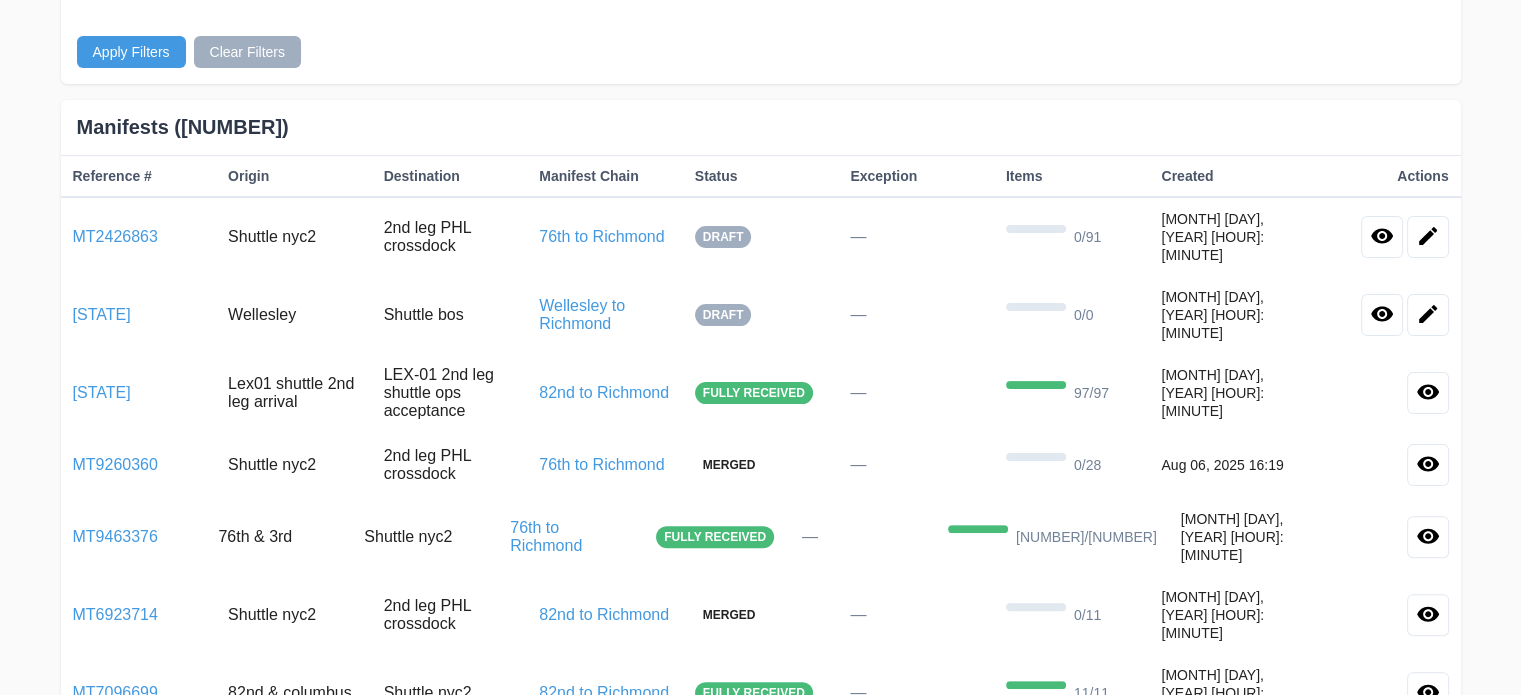scroll, scrollTop: 474, scrollLeft: 0, axis: vertical 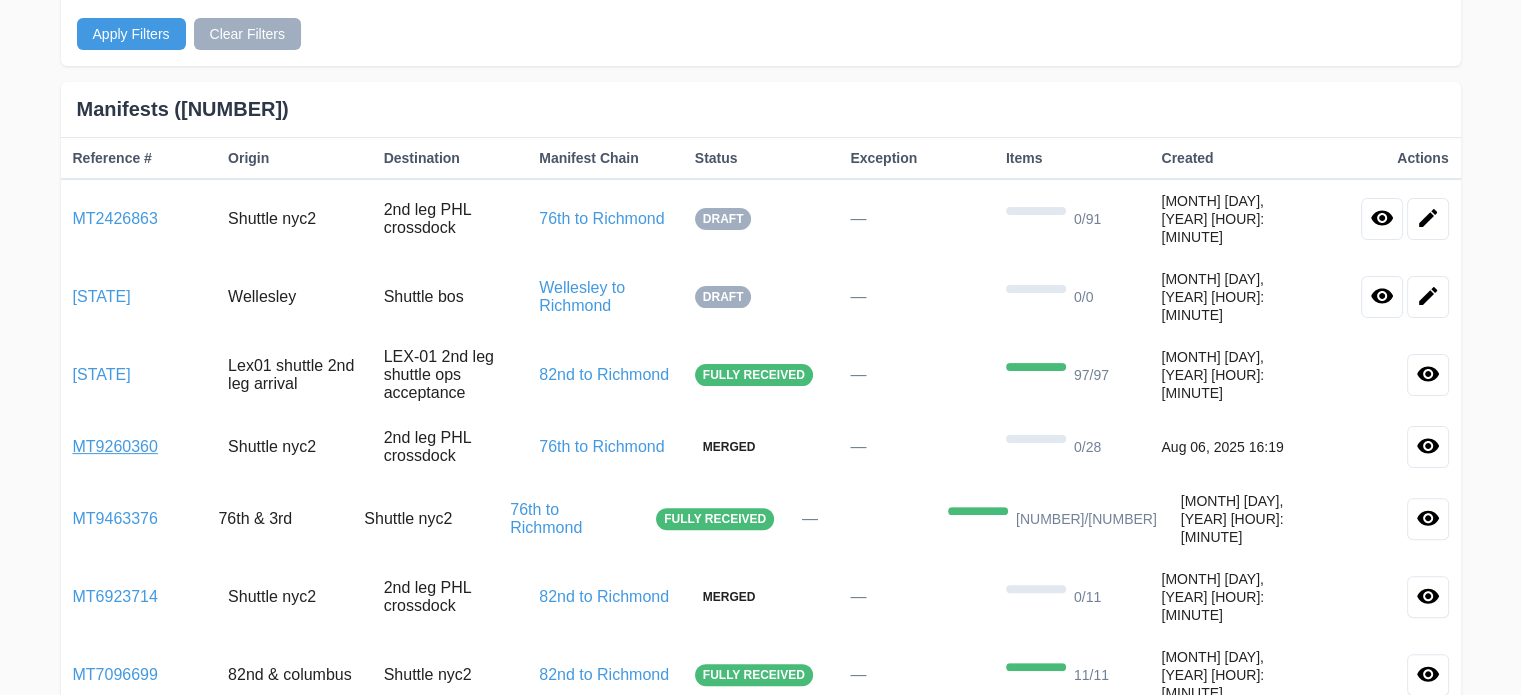 click on "MT9260360" at bounding box center [115, 446] 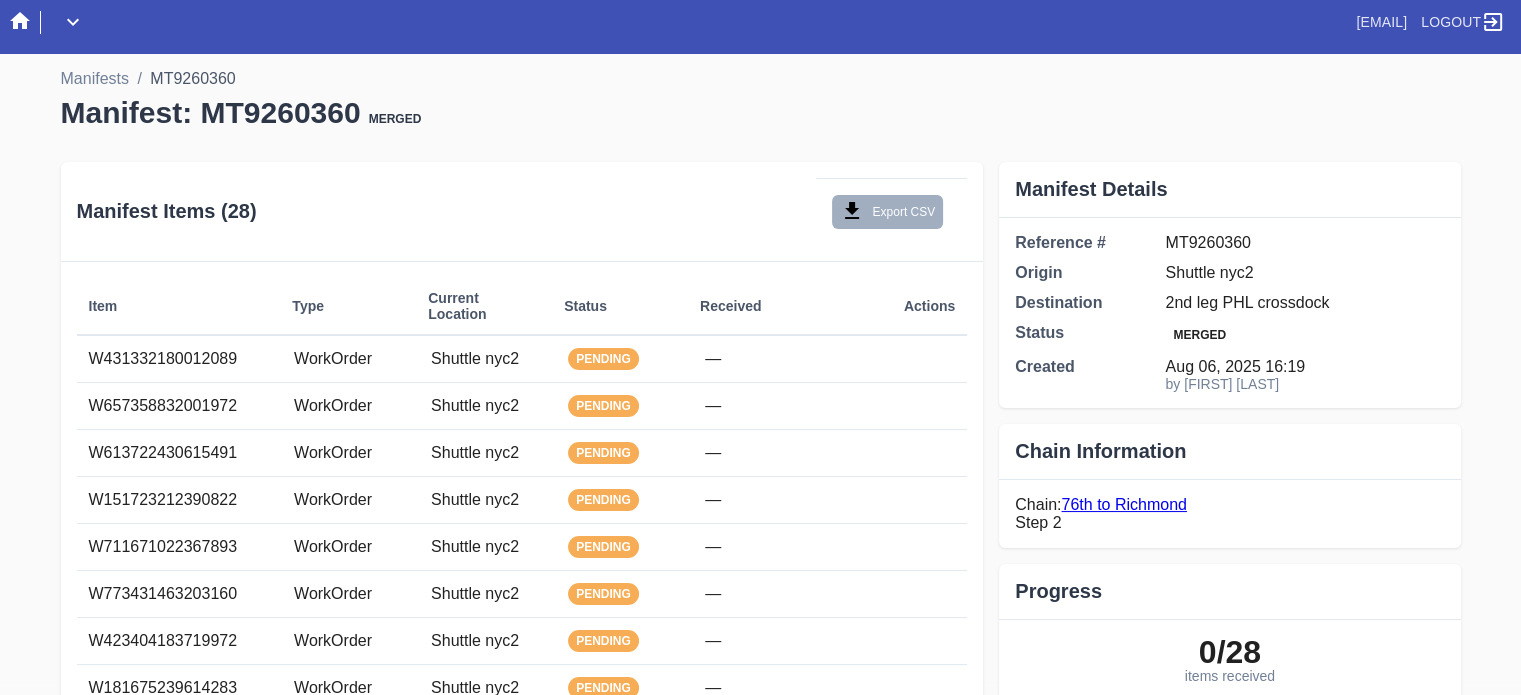 scroll, scrollTop: 0, scrollLeft: 0, axis: both 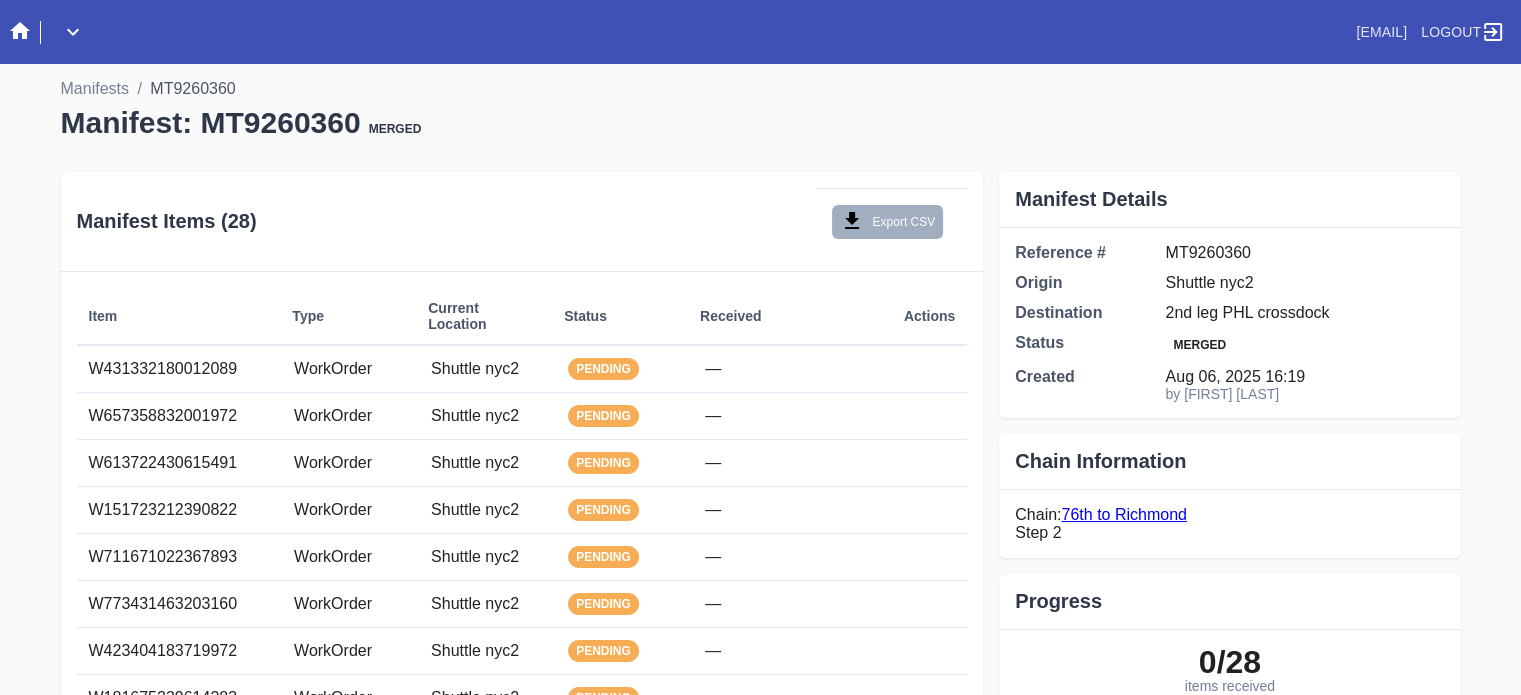 click on "Add Items to Manifest
×
Scan Item
Bulk Add from Location
Scan or Enter Barcode:
Origin location: NYC2 (PL2193935)
0 items selected
Add Items
Close
Manifests
/
MT9260360
Manifest: MT9260360
Merged" at bounding box center [760, 886] 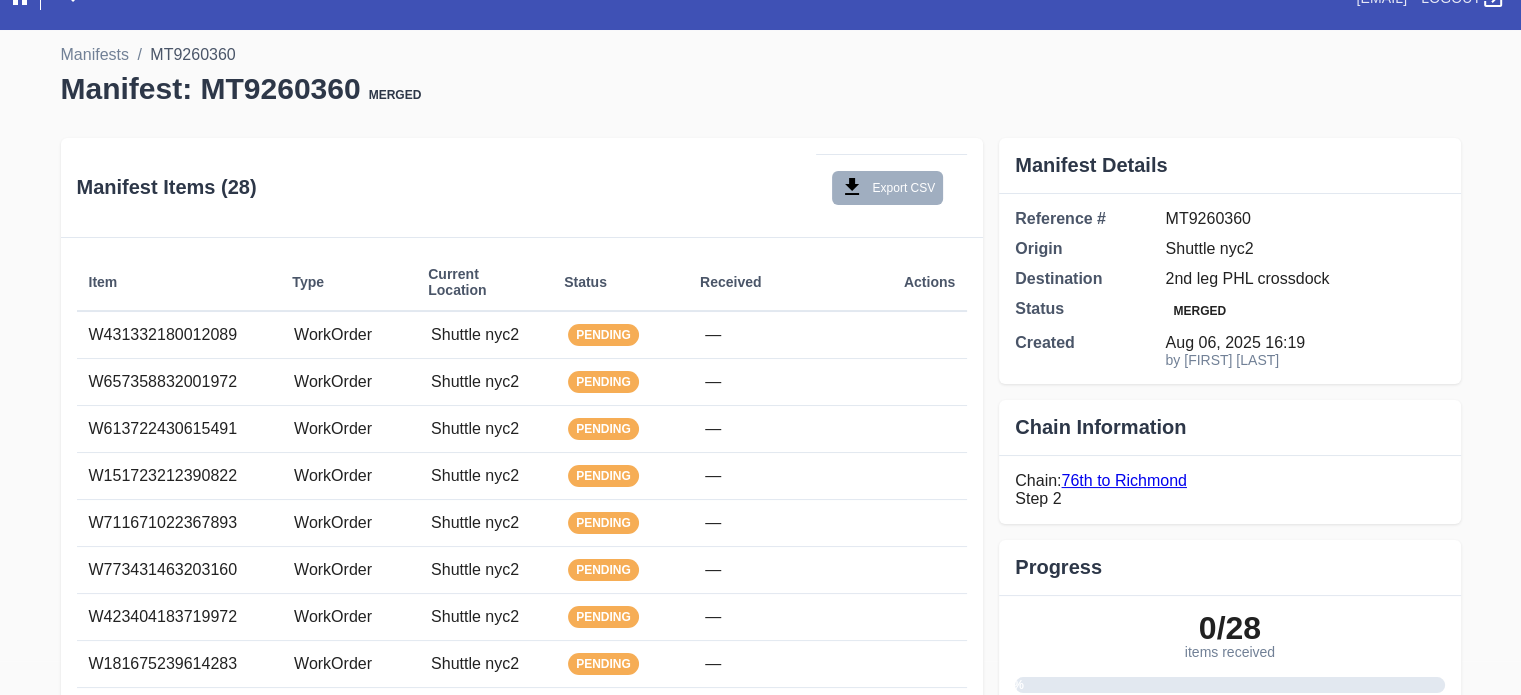 scroll, scrollTop: 0, scrollLeft: 0, axis: both 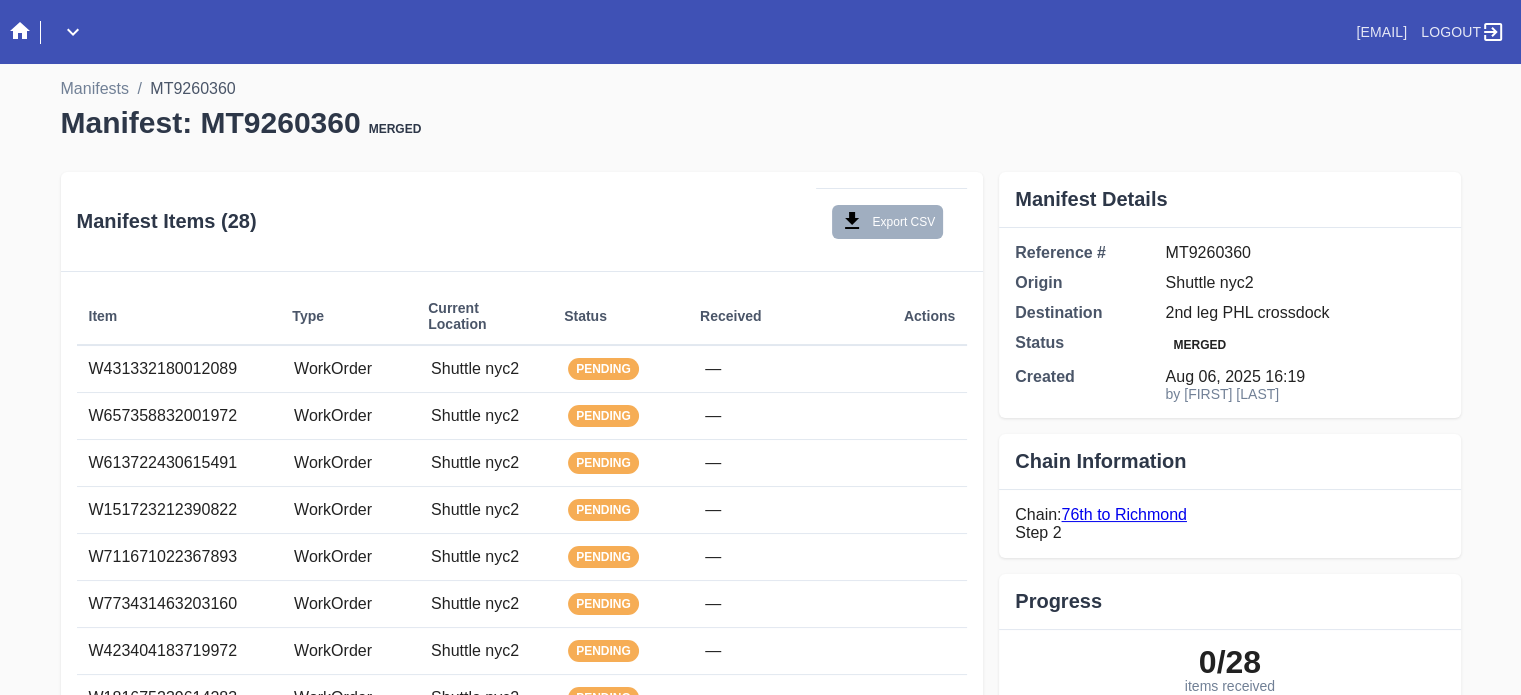 click on "Add Items to Manifest
×
Scan Item
Bulk Add from Location
Scan or Enter Barcode:
Origin location: NYC2 (PL2193935)
0 items selected
Add Items
Close
Manifests
/
MT9260360
Manifest: MT9260360
Merged" at bounding box center [760, 886] 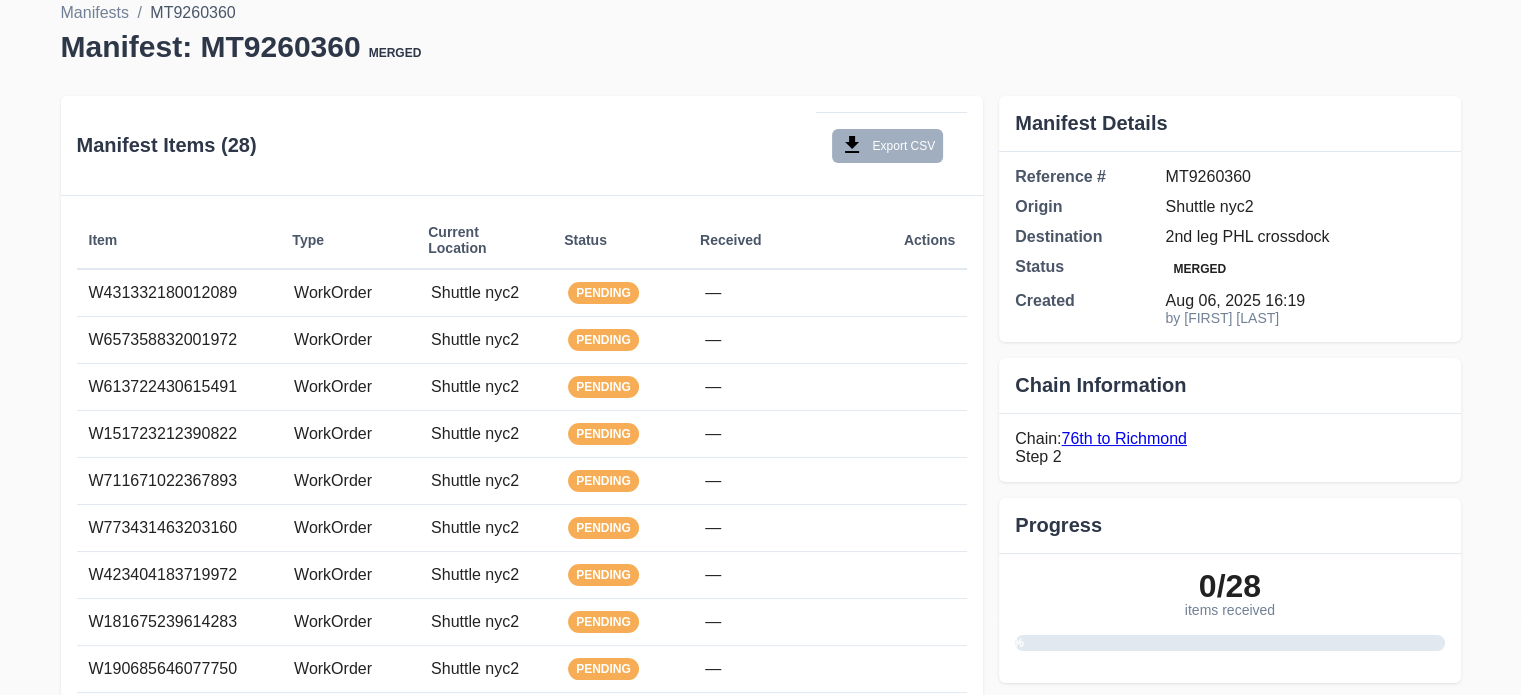 scroll, scrollTop: 0, scrollLeft: 0, axis: both 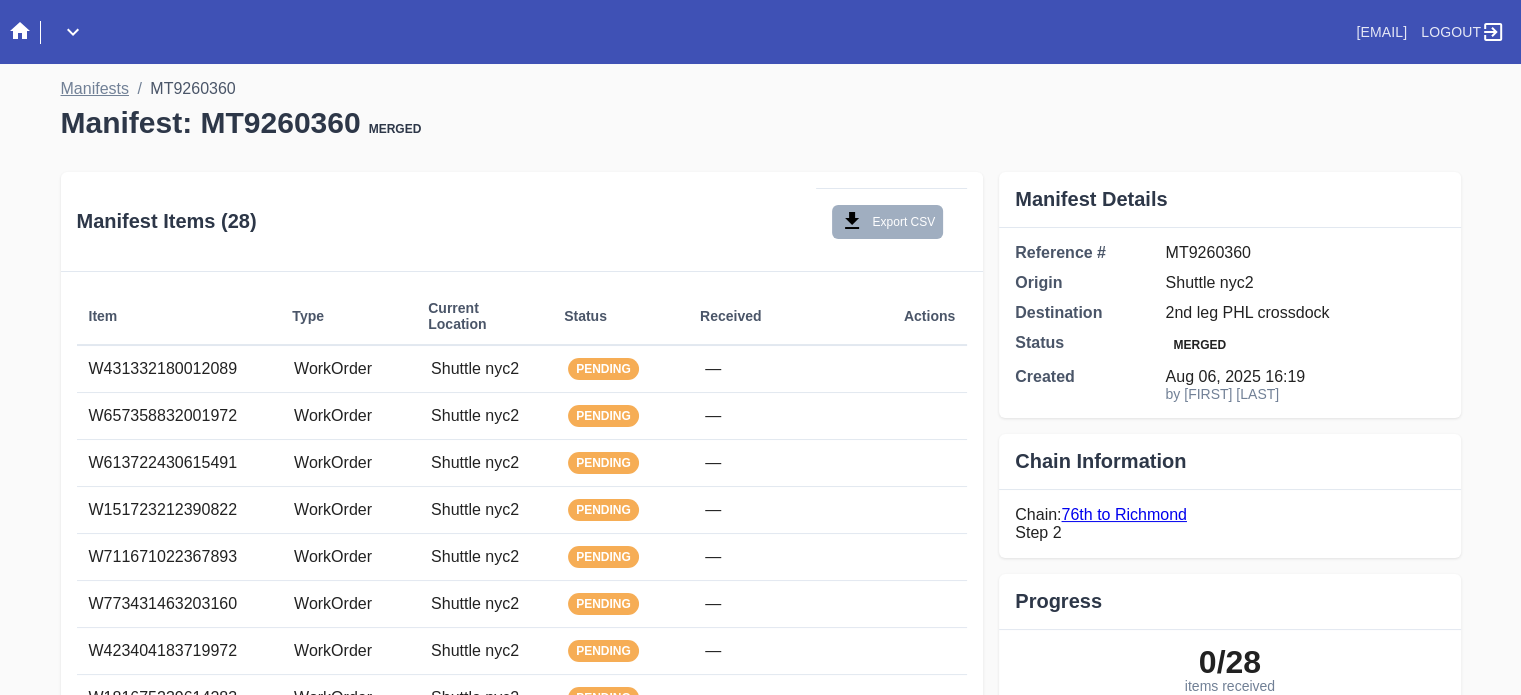 click on "Manifests" at bounding box center [95, 88] 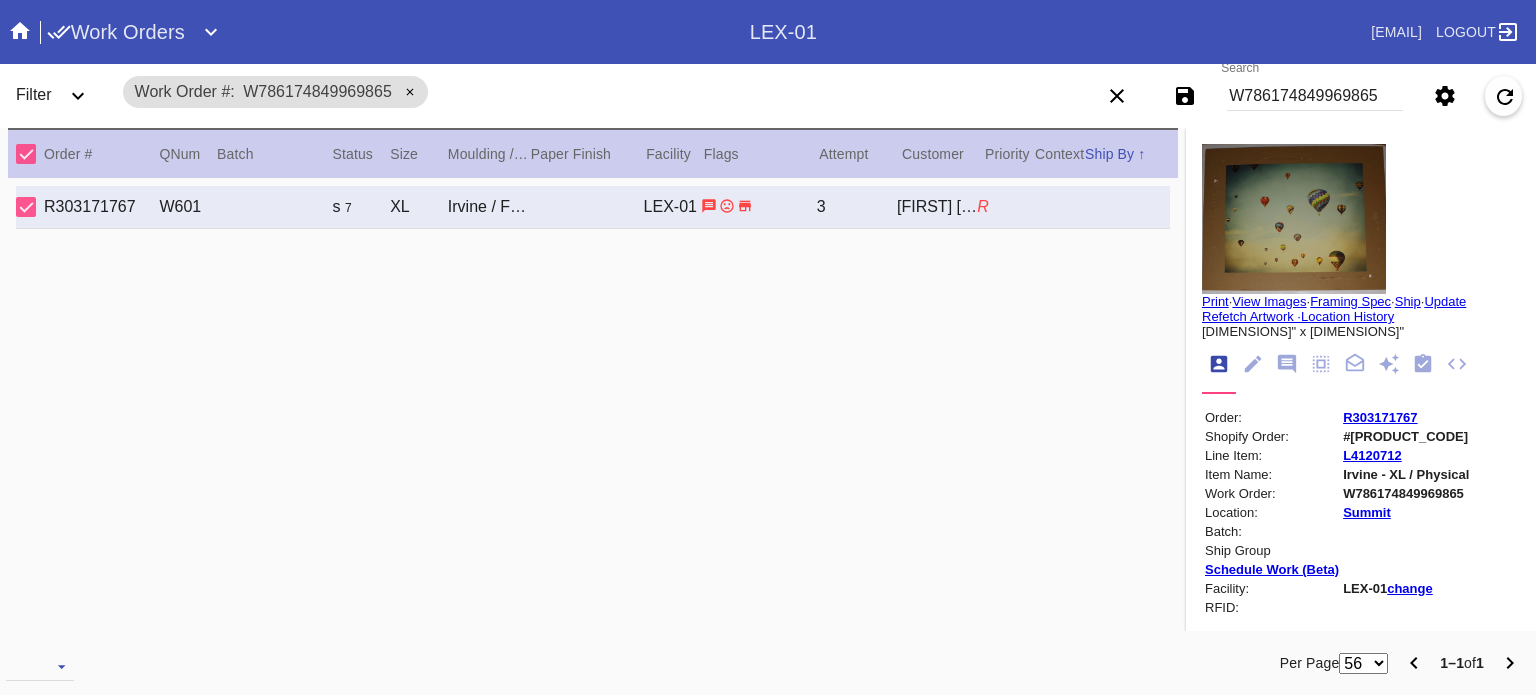 scroll, scrollTop: 0, scrollLeft: 0, axis: both 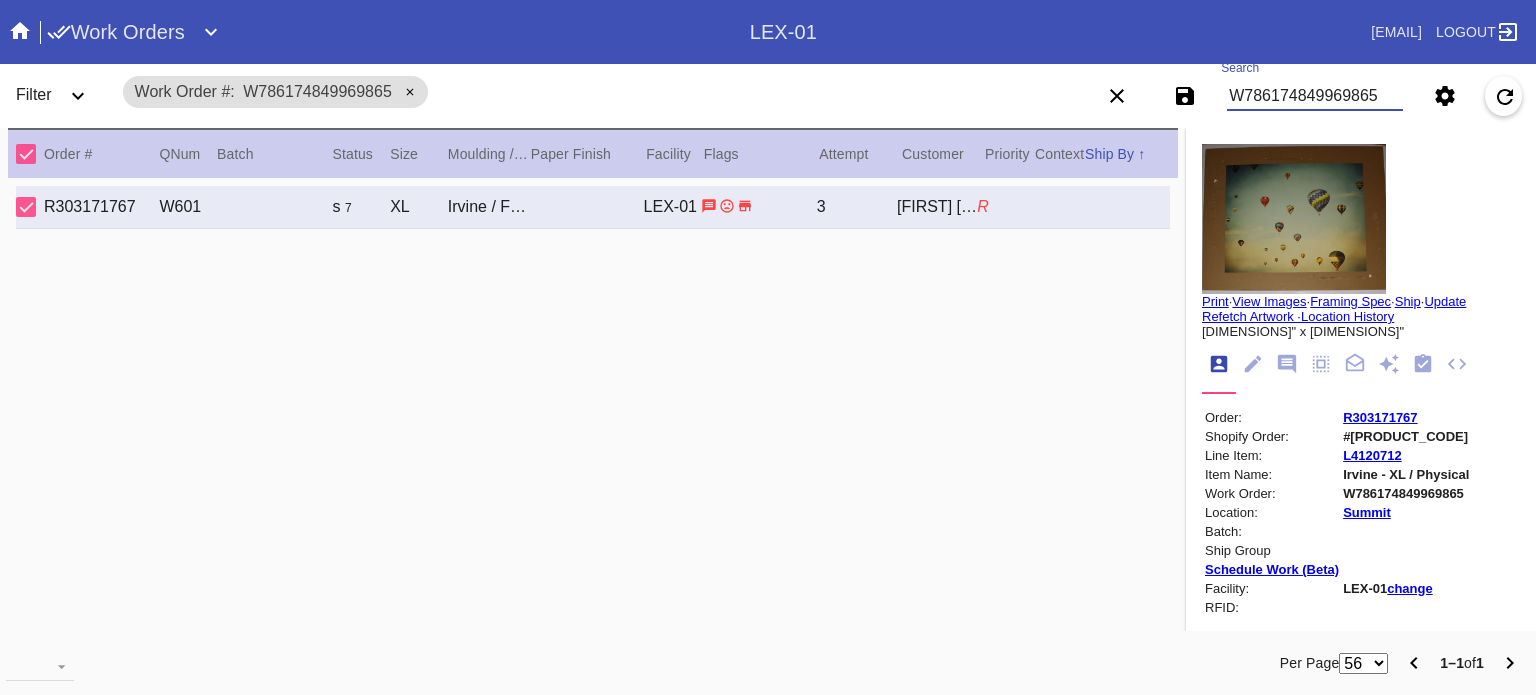 click on "W786174849969865" at bounding box center [1315, 96] 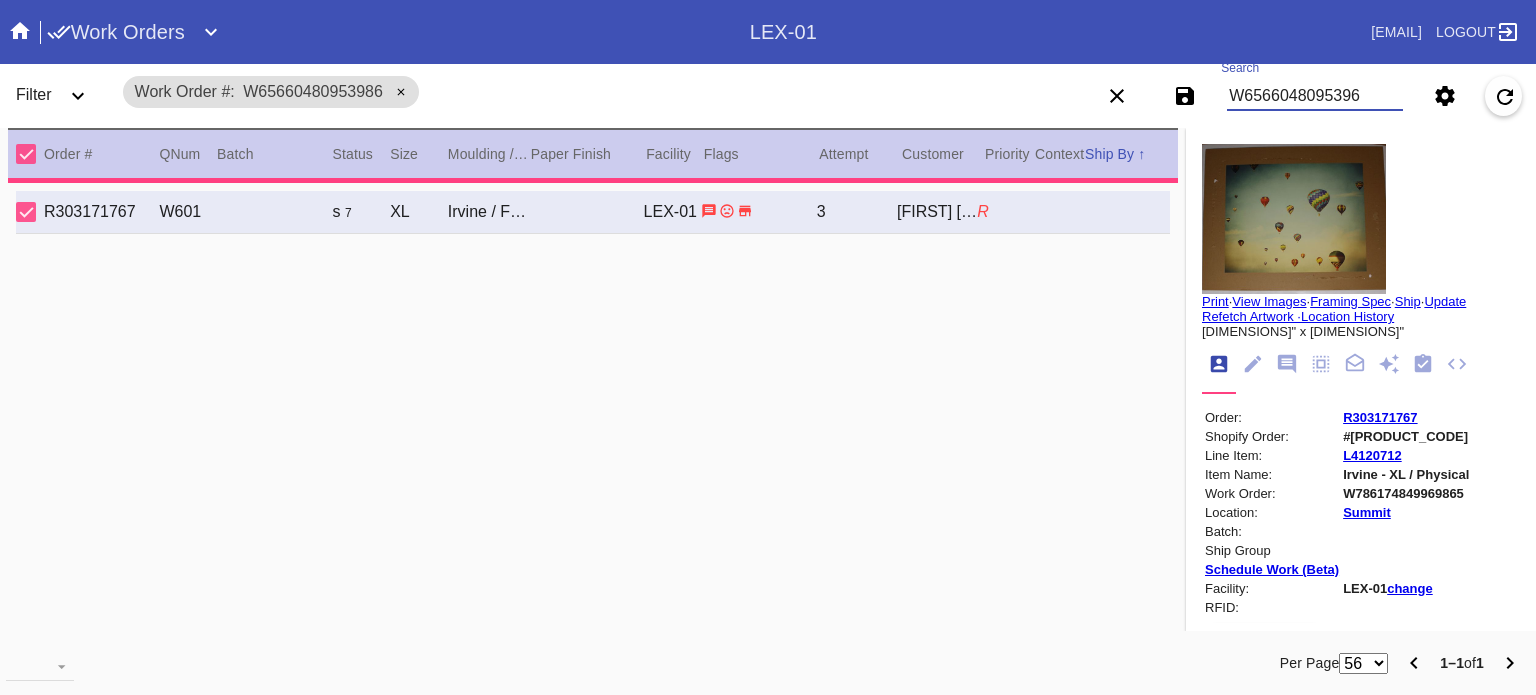 type on "W65660480953968" 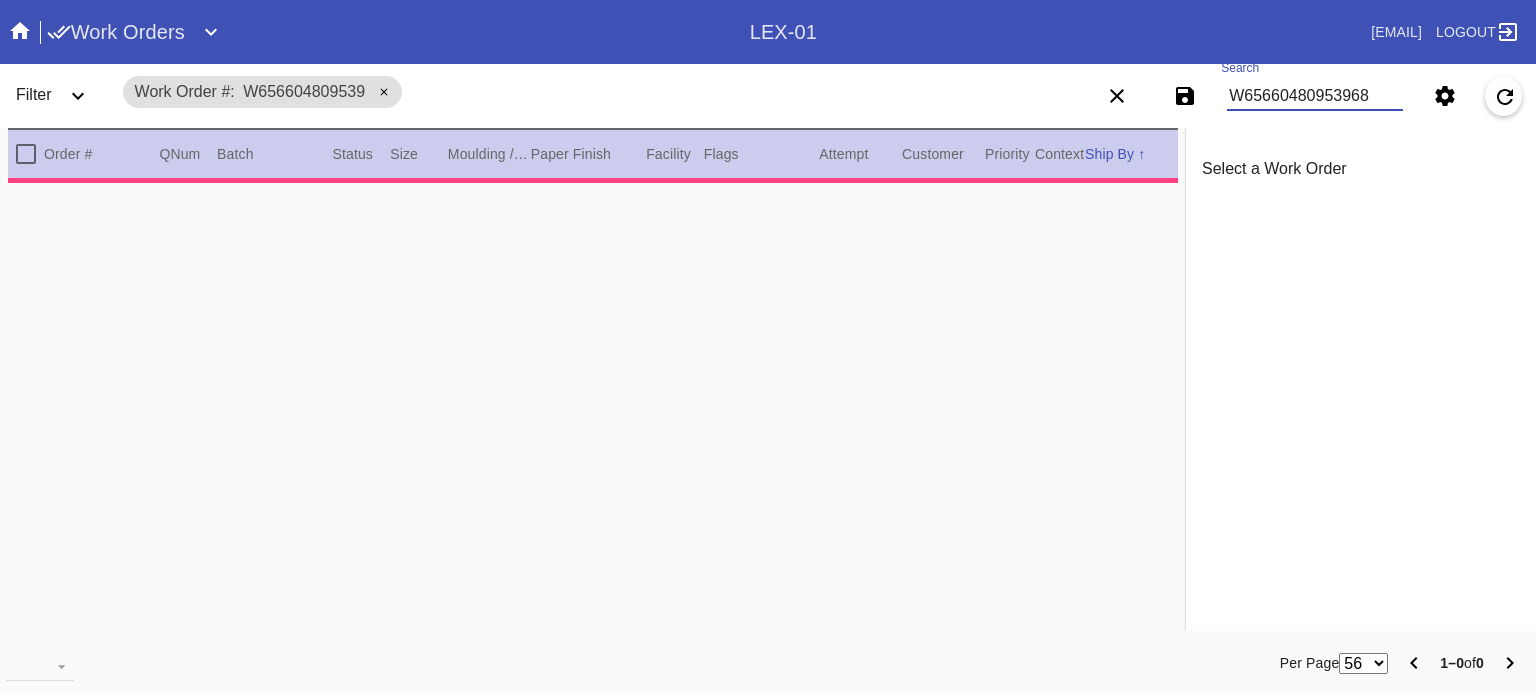 type on "W656604809539687" 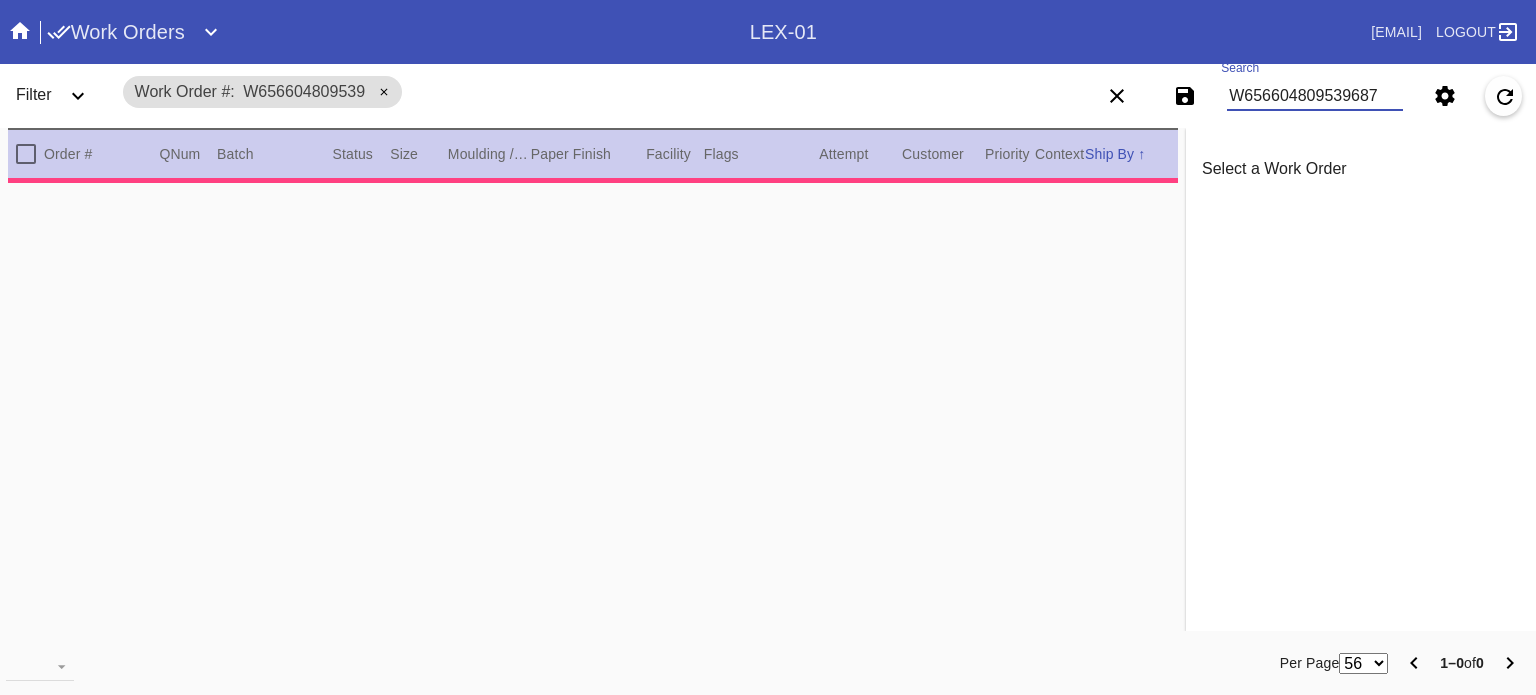 type on "0.0" 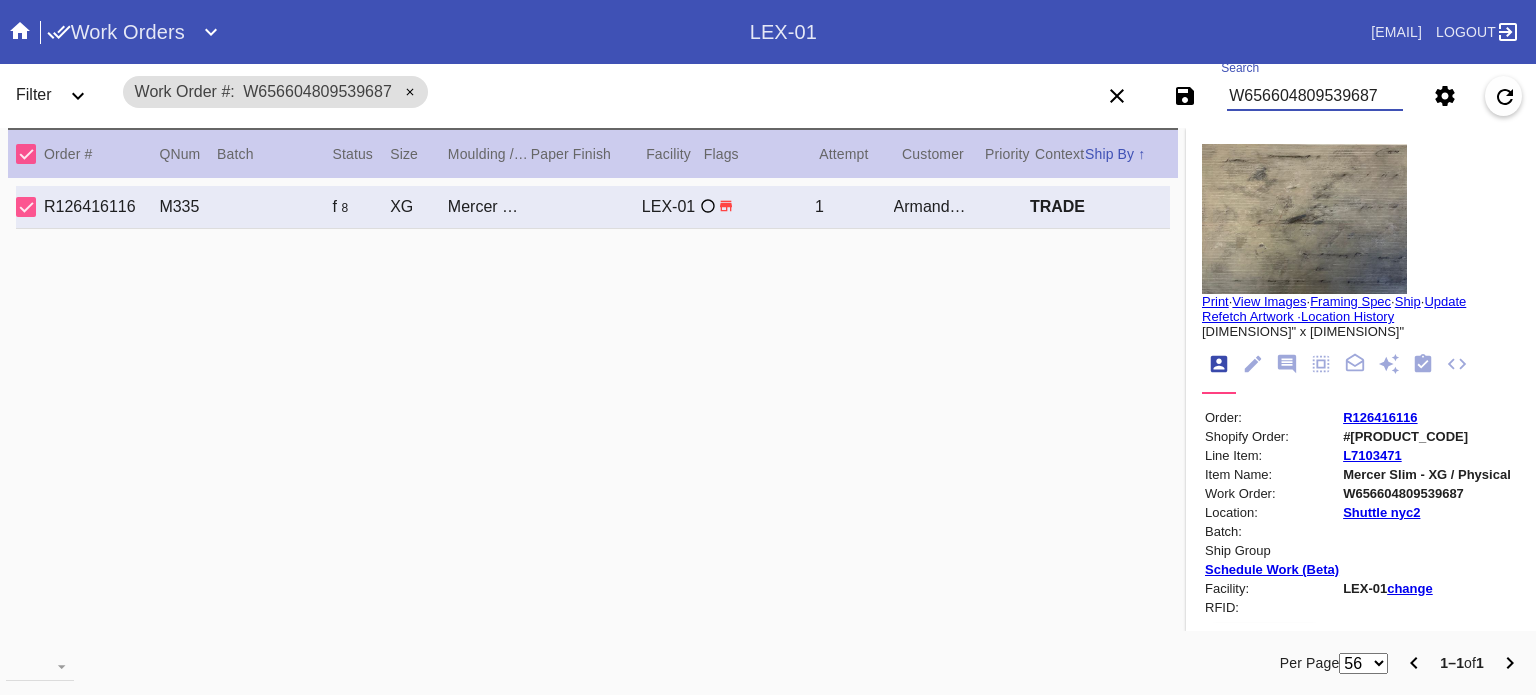 click on "R126416116" at bounding box center [1380, 417] 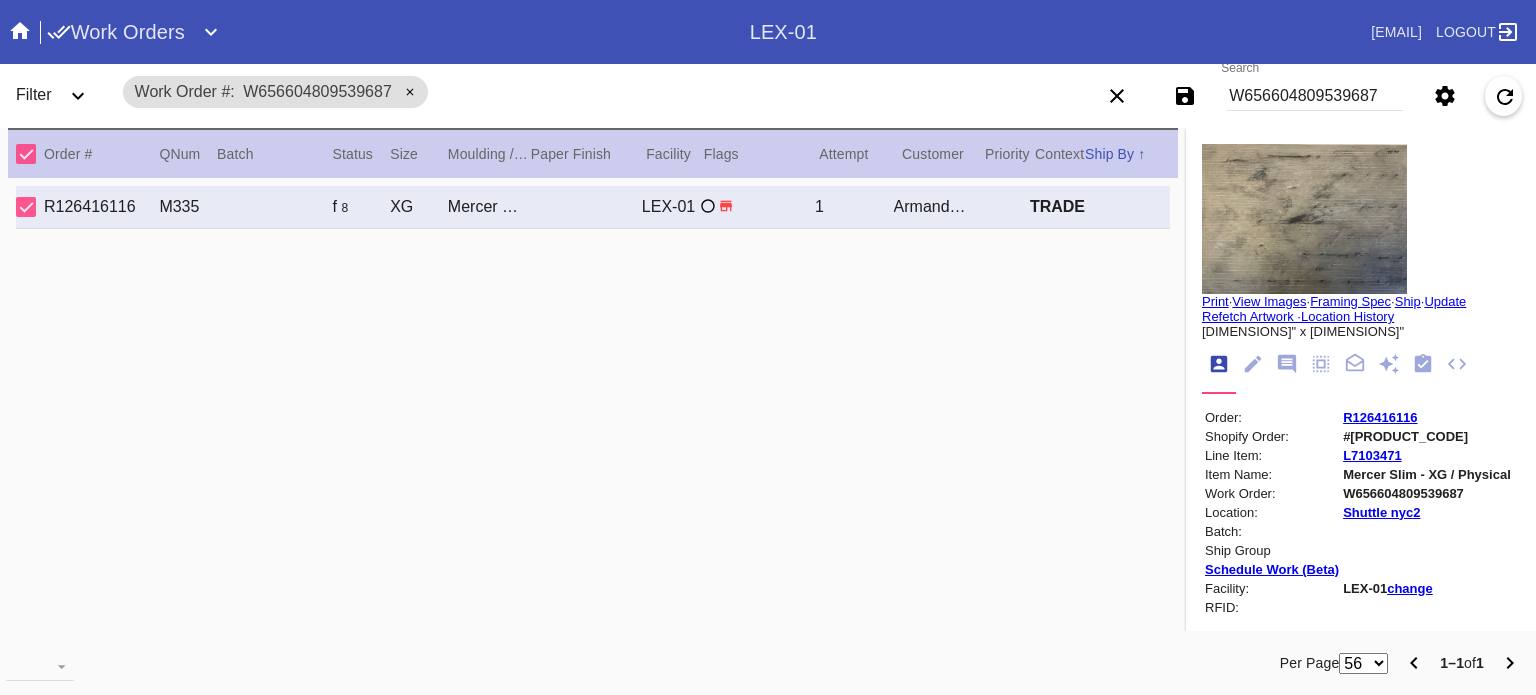 click on "W656604809539687" at bounding box center [1315, 96] 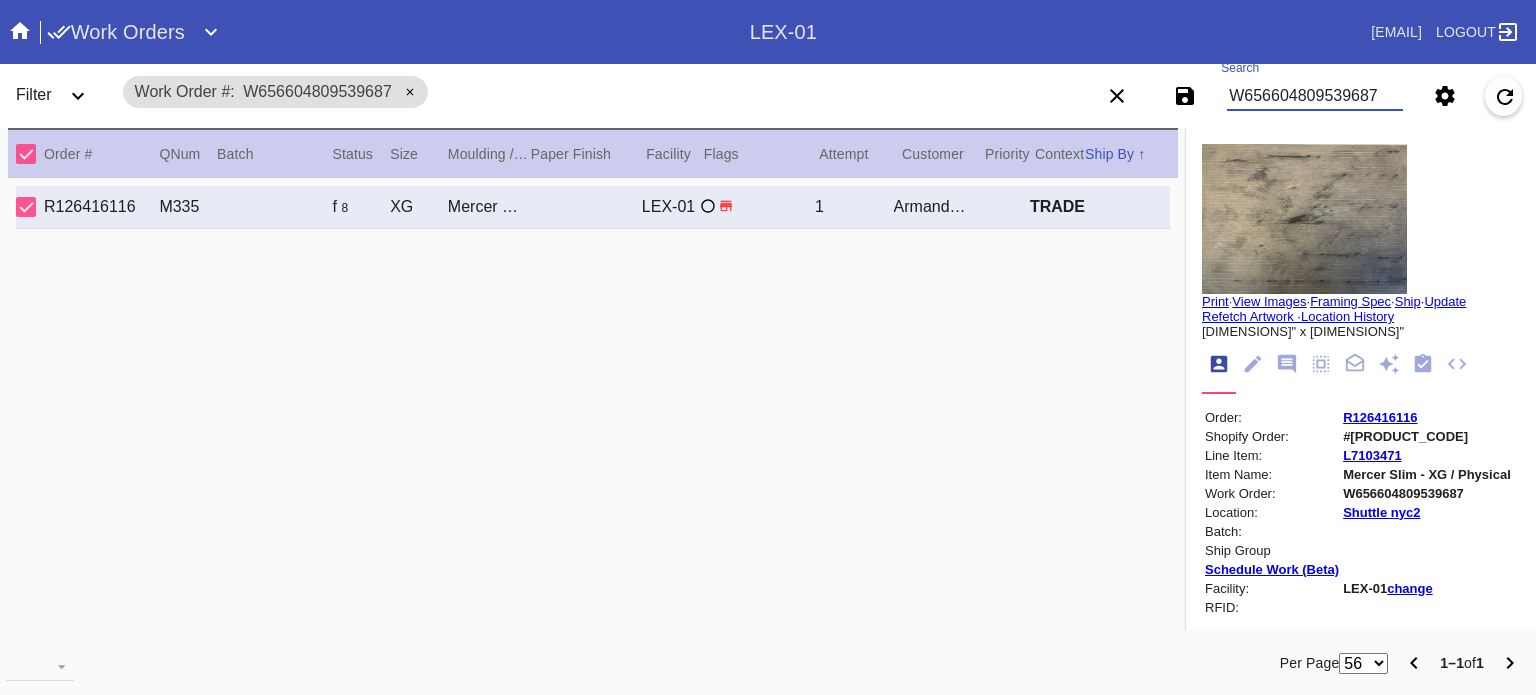 click on "W656604809539687" at bounding box center [1315, 96] 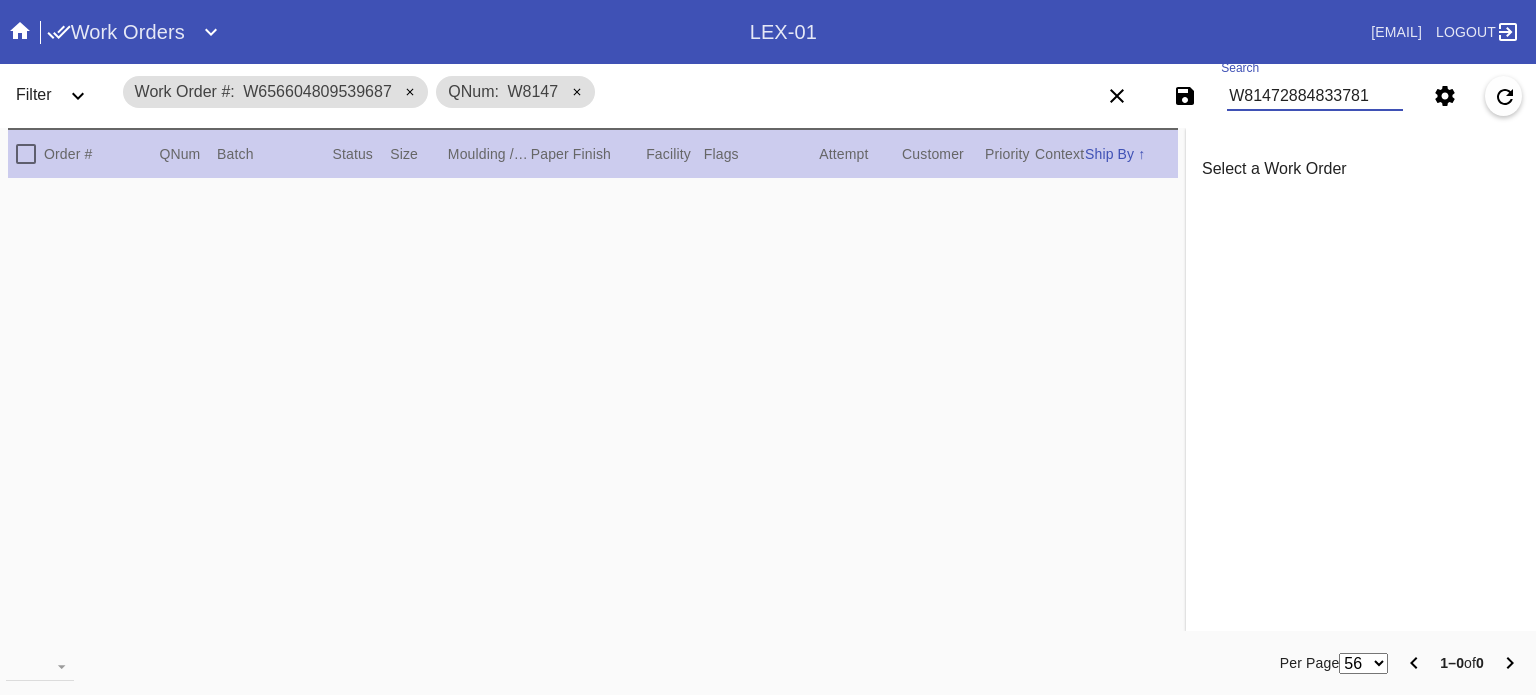 type on "W814728848337817" 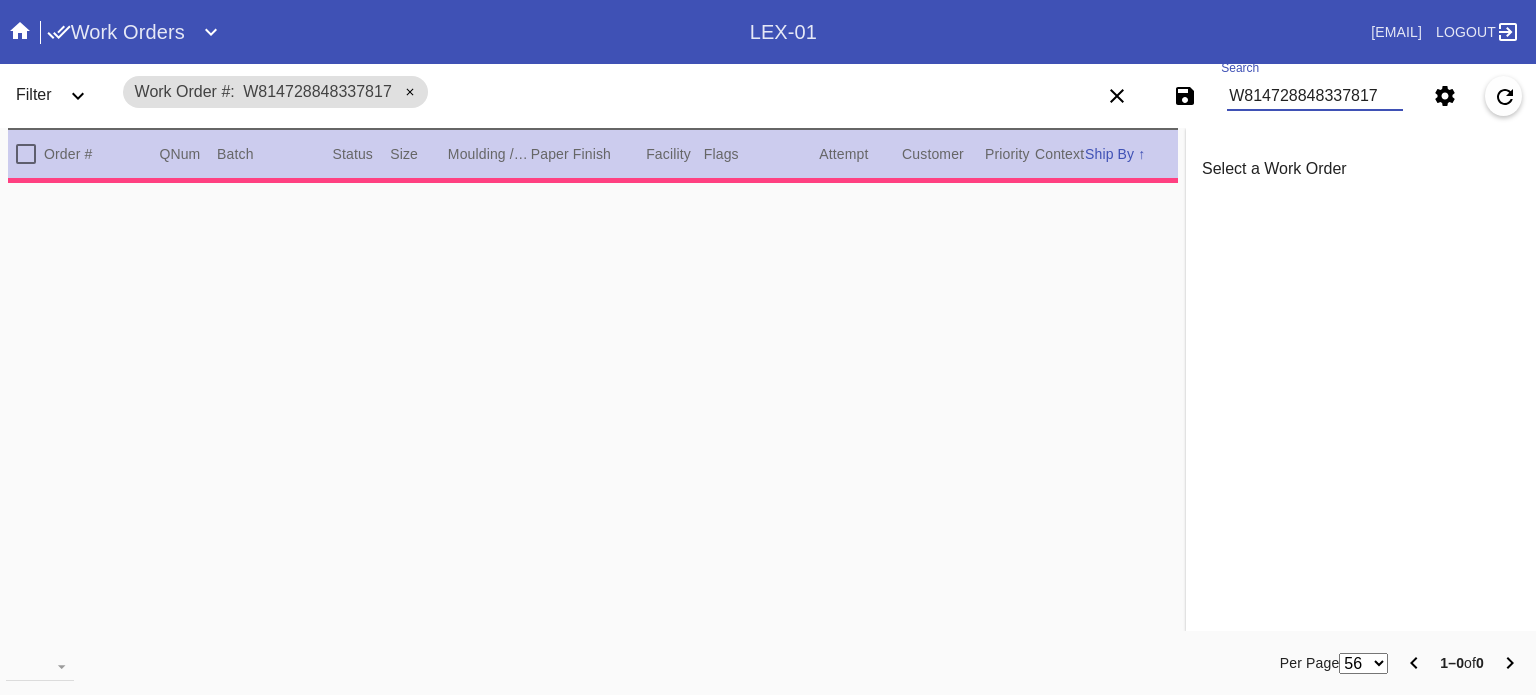 type on "0.0" 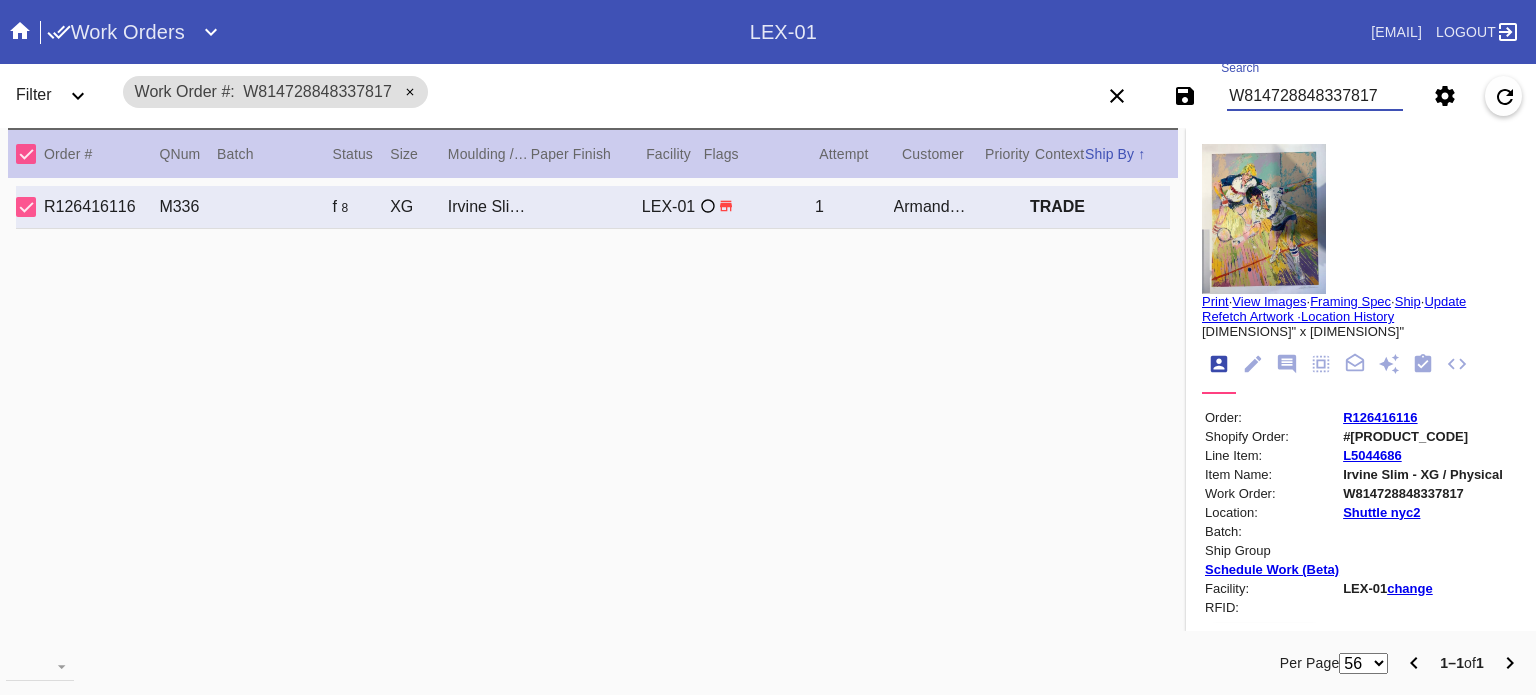 type on "W814728848337817" 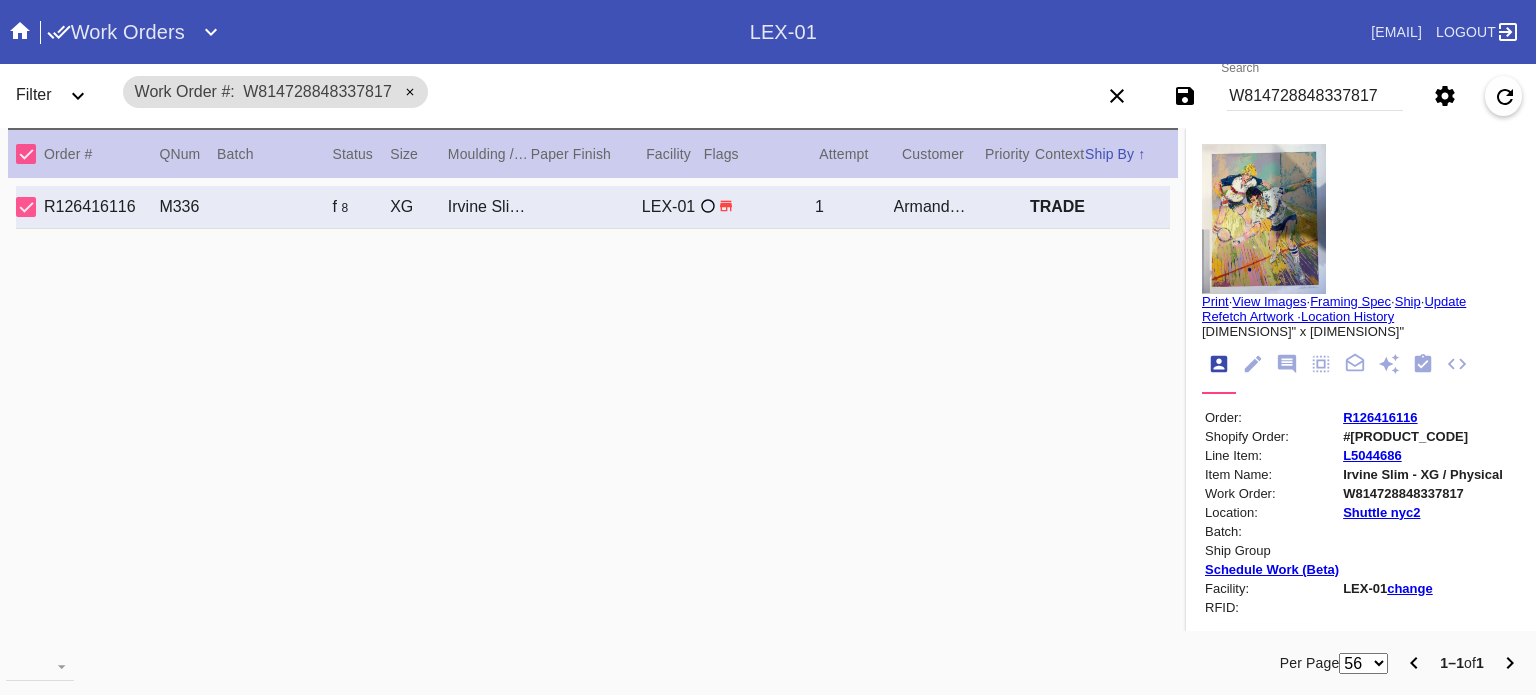 click on "R126416116" at bounding box center [1380, 417] 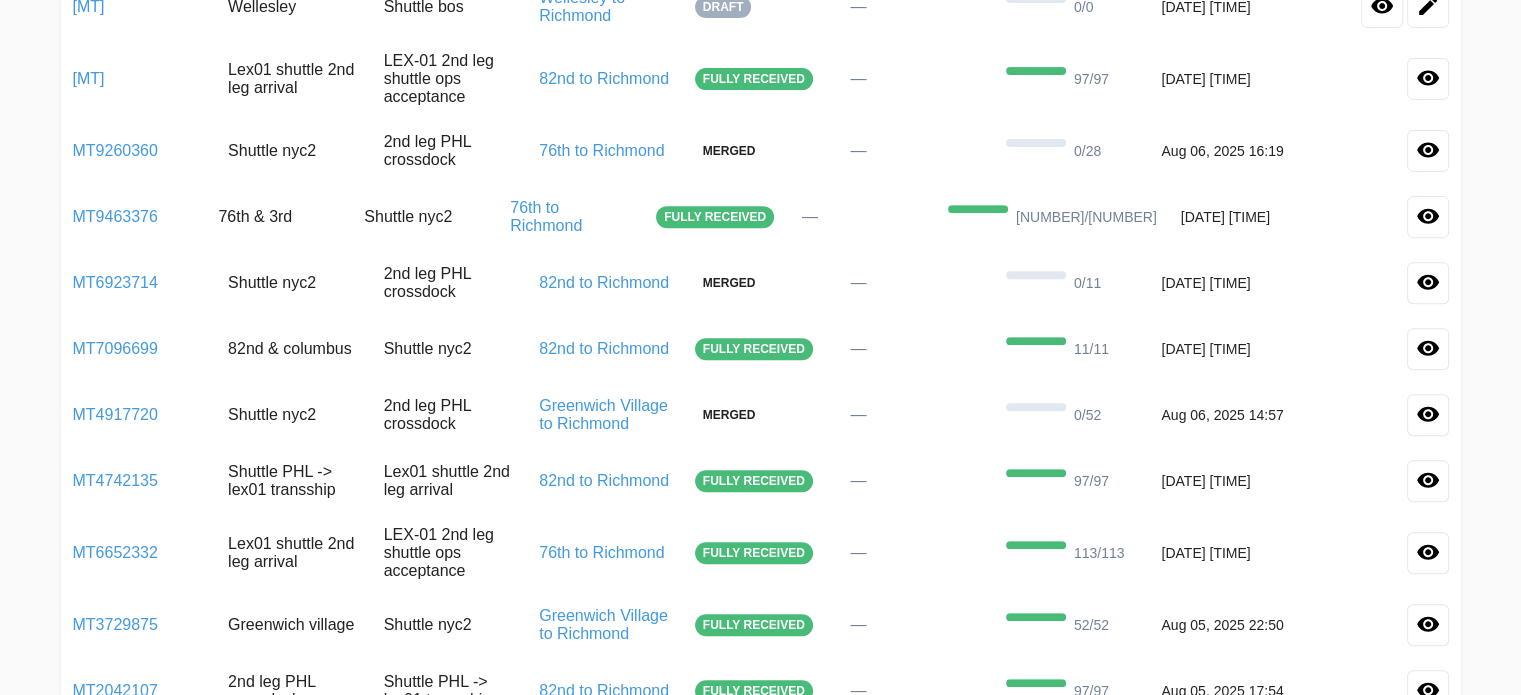 scroll, scrollTop: 795, scrollLeft: 0, axis: vertical 